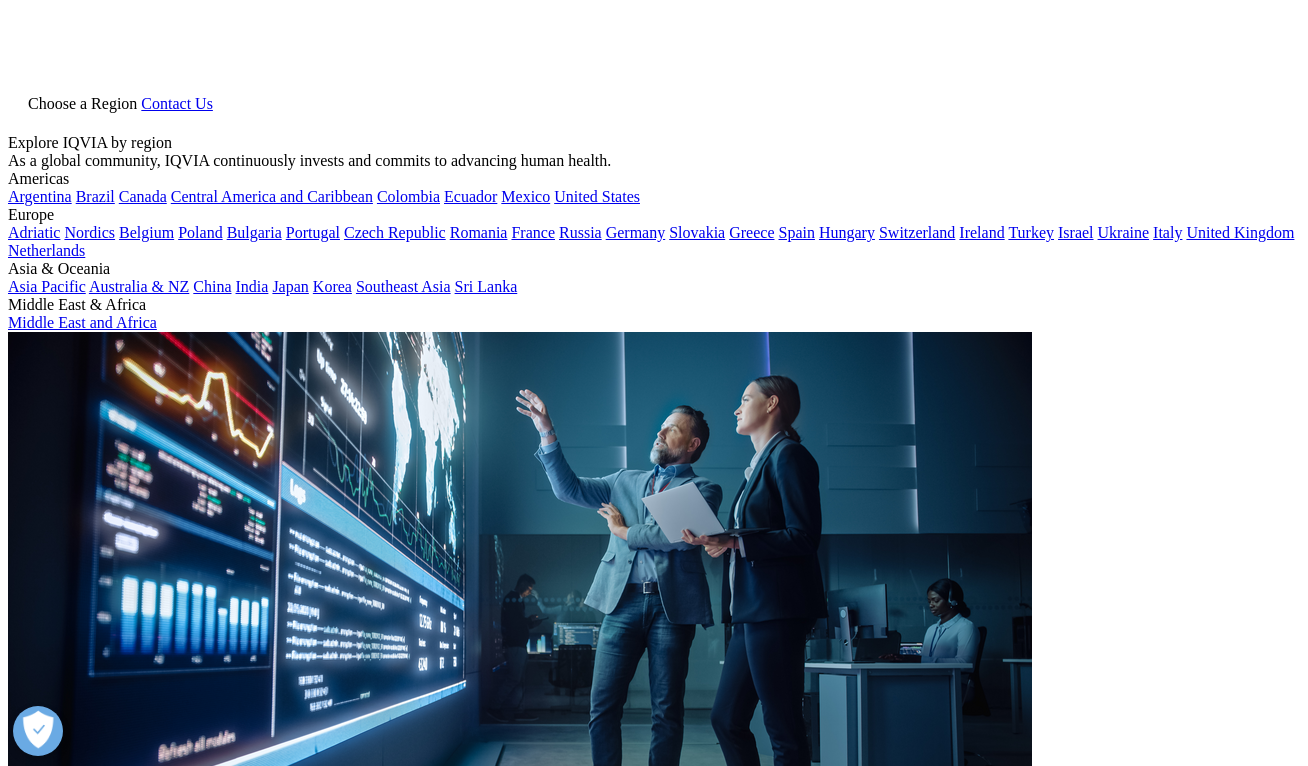 scroll, scrollTop: 0, scrollLeft: 0, axis: both 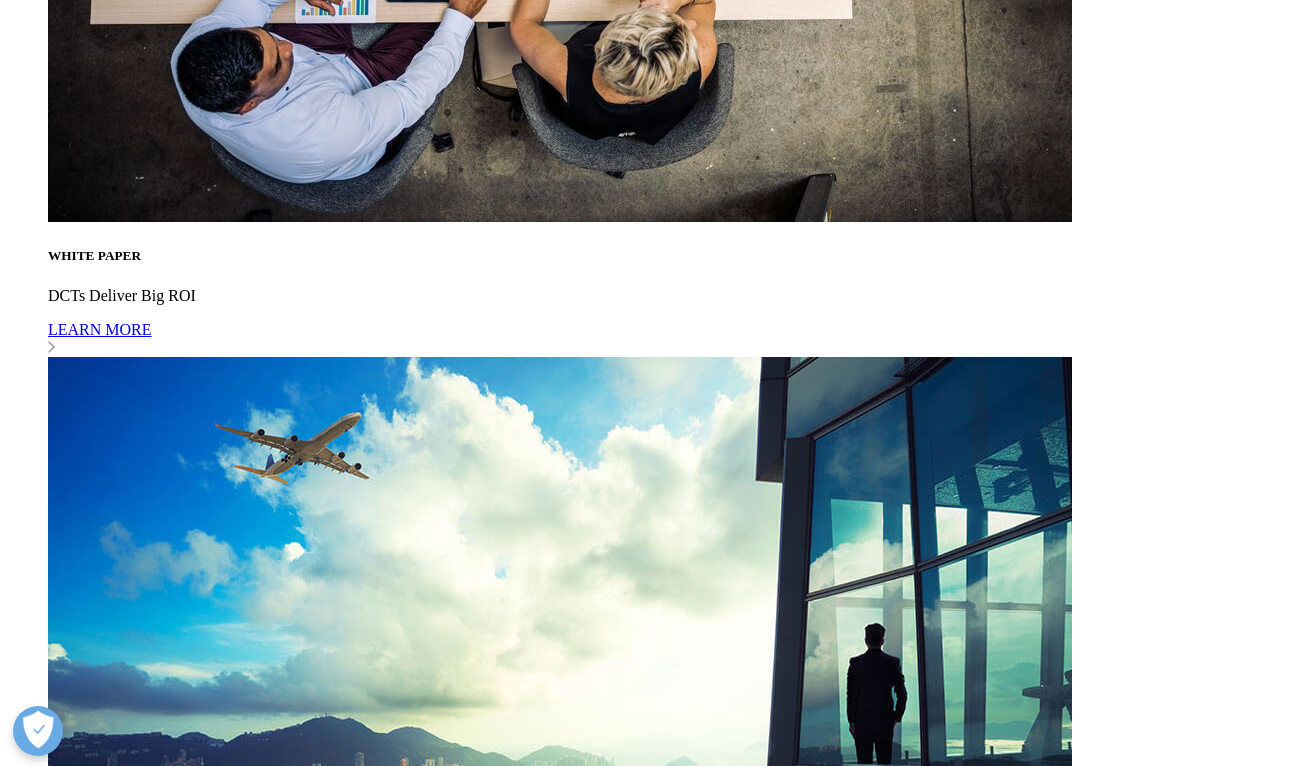 click on "Customer Portal" at bounding box center (103, 32193) 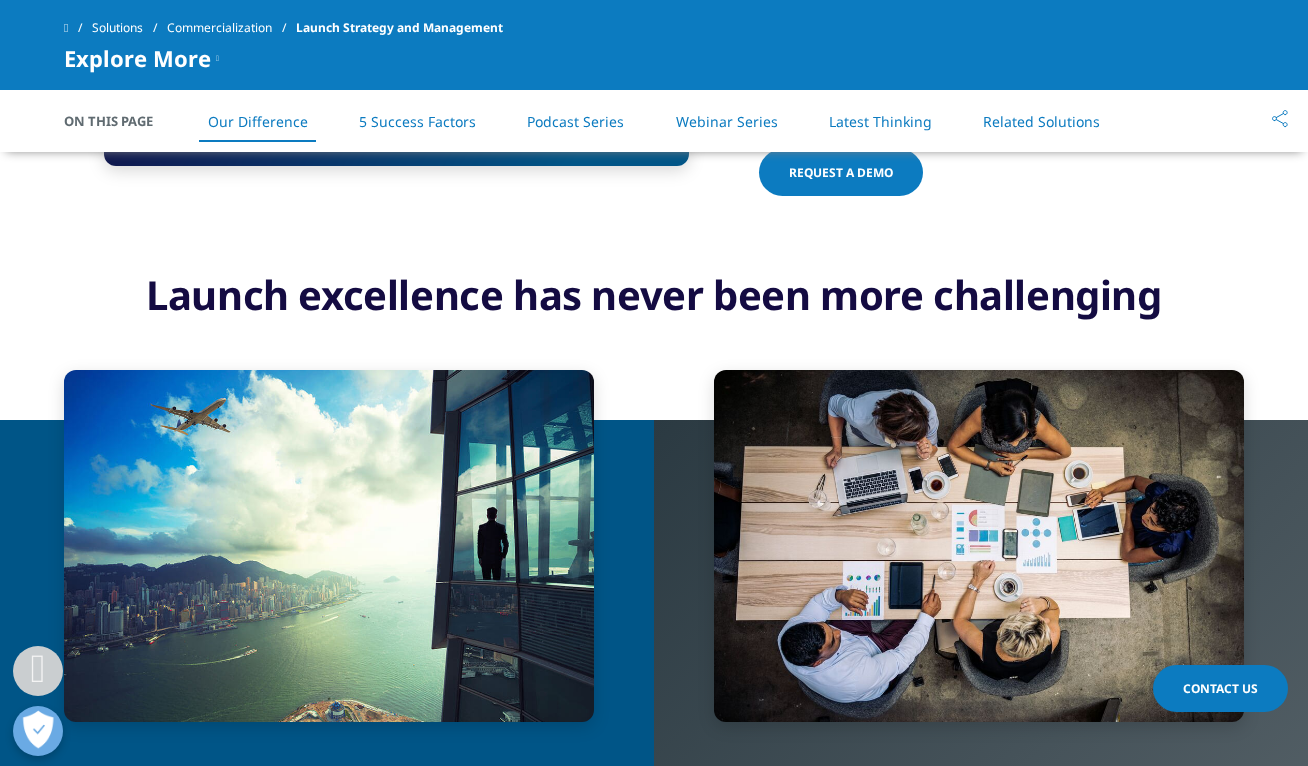scroll, scrollTop: 0, scrollLeft: 0, axis: both 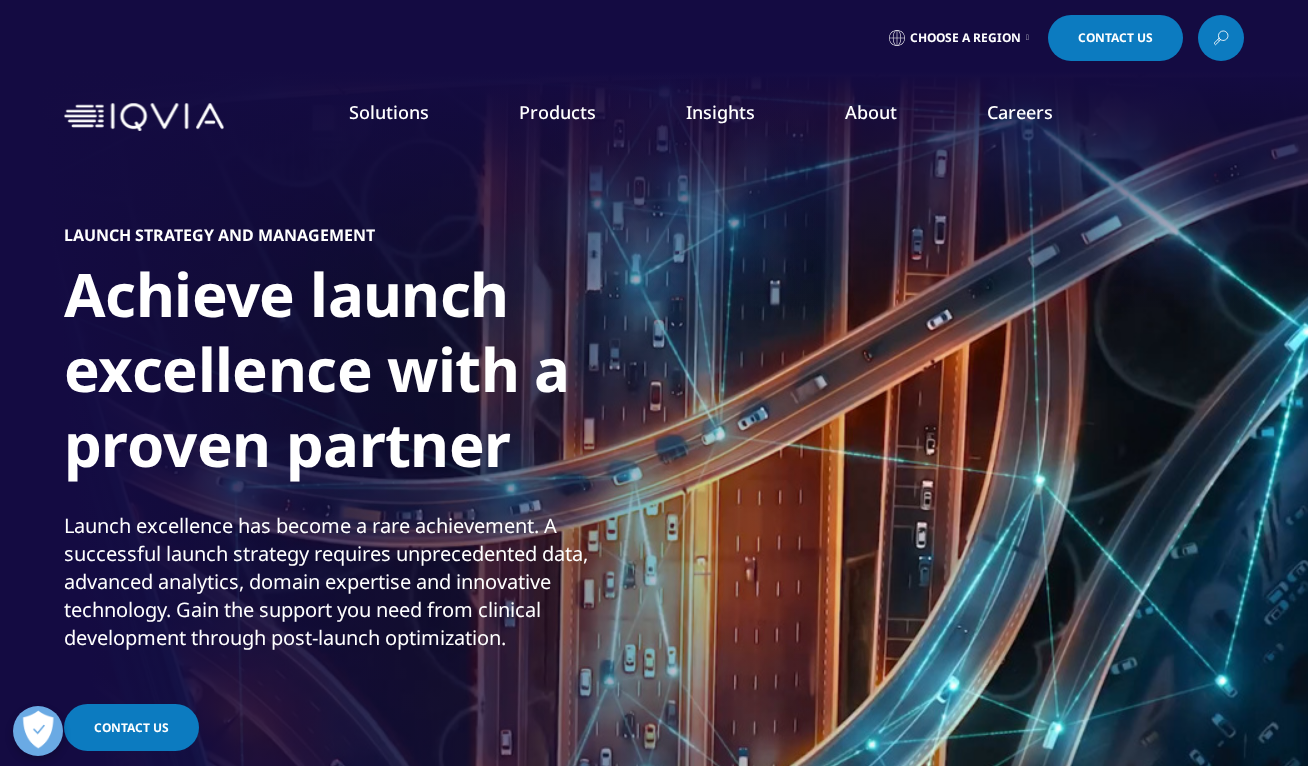 click on "Our Story" at bounding box center (510, 269) 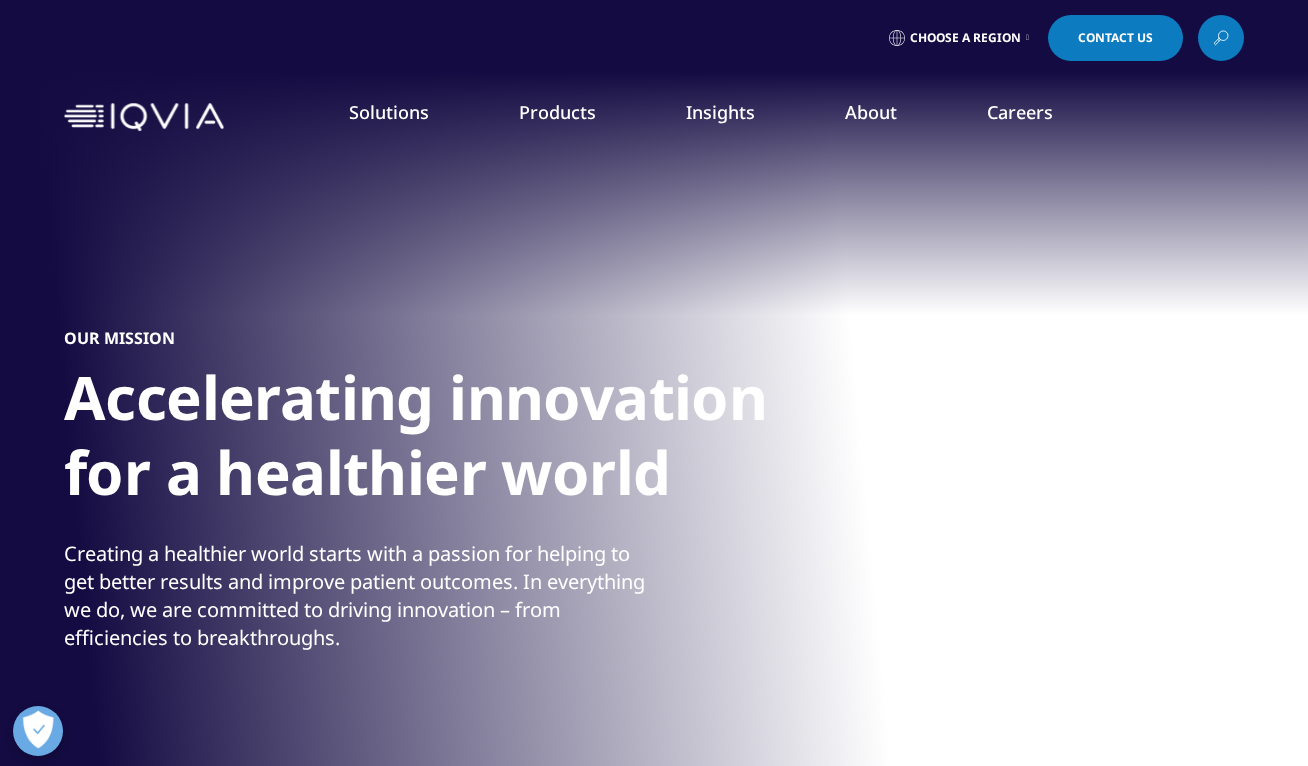 scroll, scrollTop: 0, scrollLeft: 0, axis: both 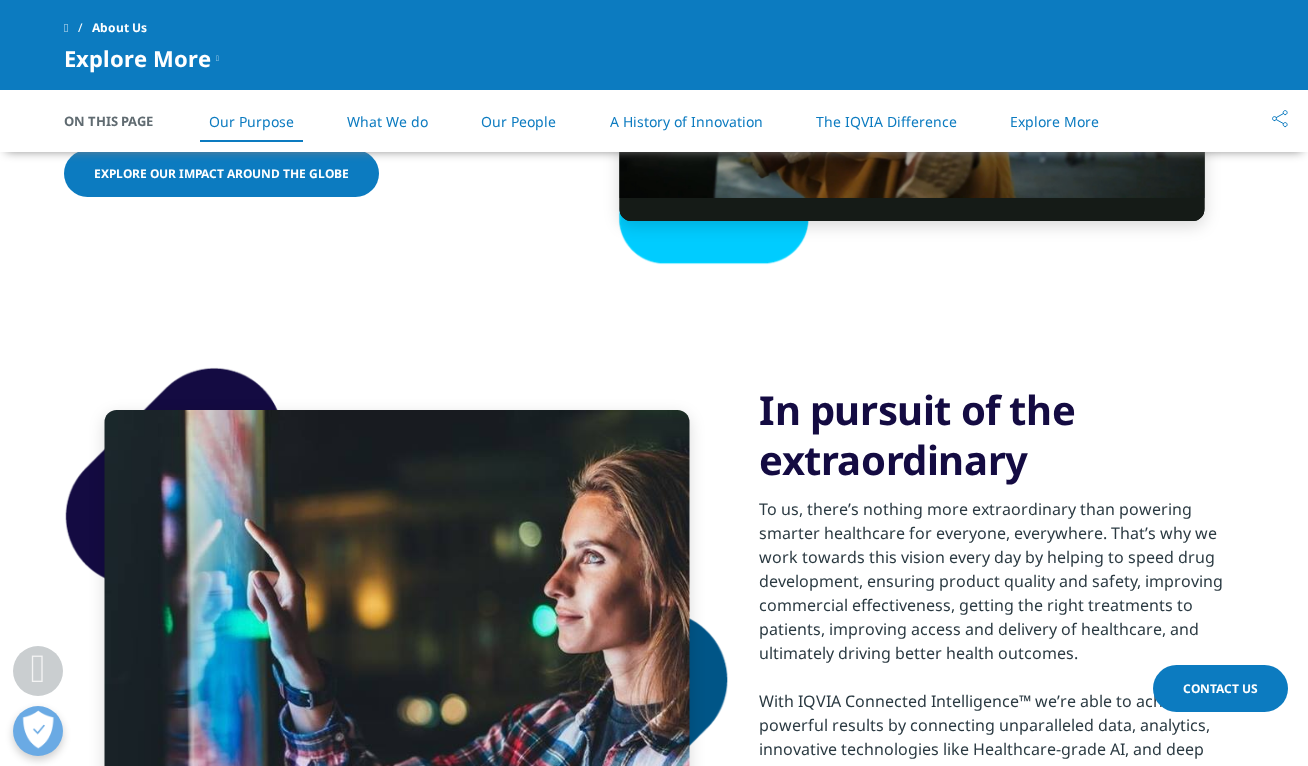 click on "On This Page" at bounding box center (119, 121) 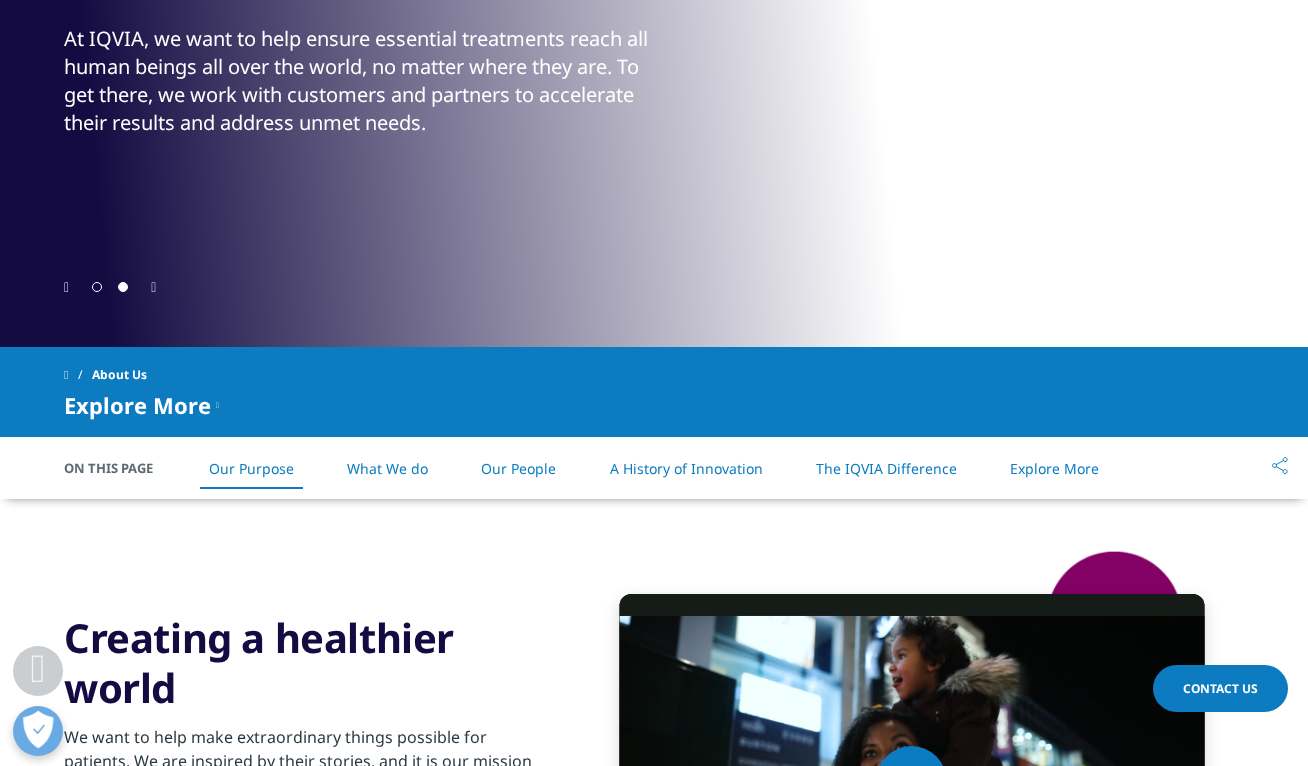 scroll, scrollTop: 0, scrollLeft: 0, axis: both 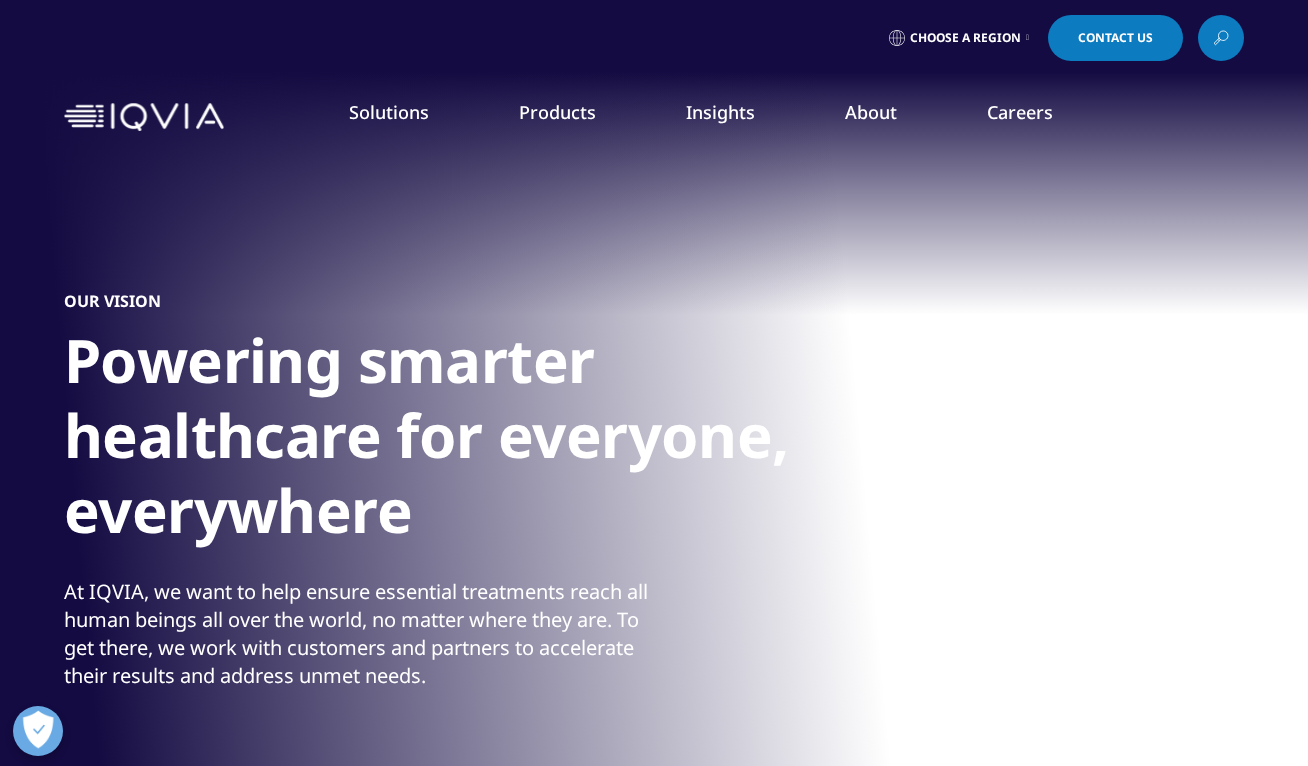 click on "Contact Us" at bounding box center (1115, 38) 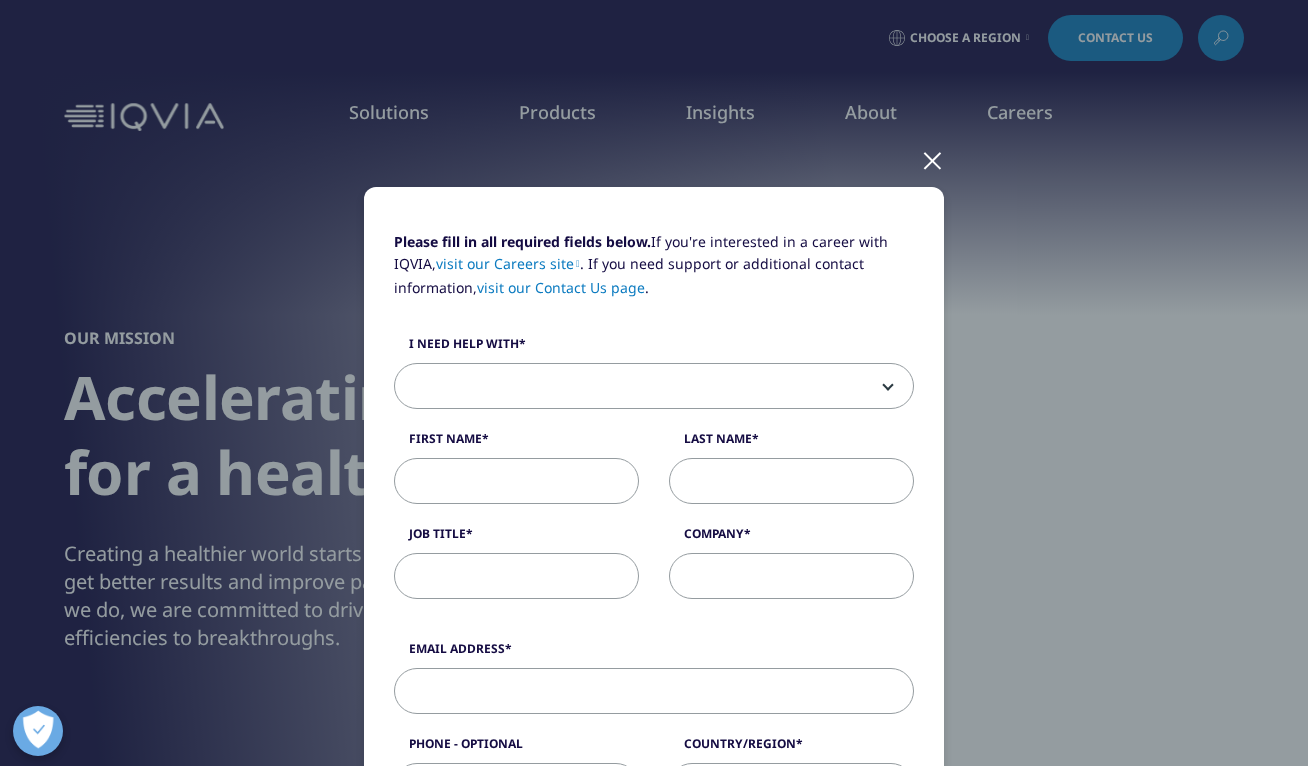 click at bounding box center (932, 159) 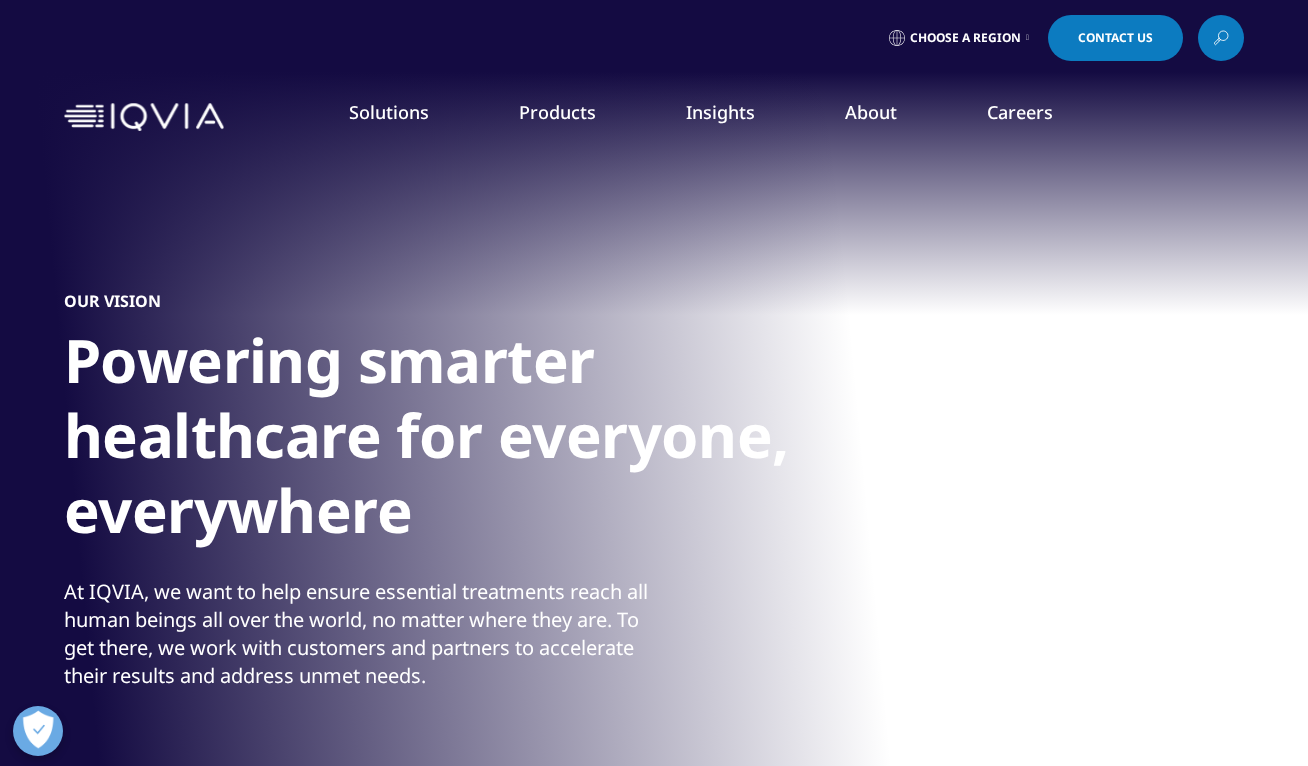 click on "Information Management" at bounding box center [510, 251] 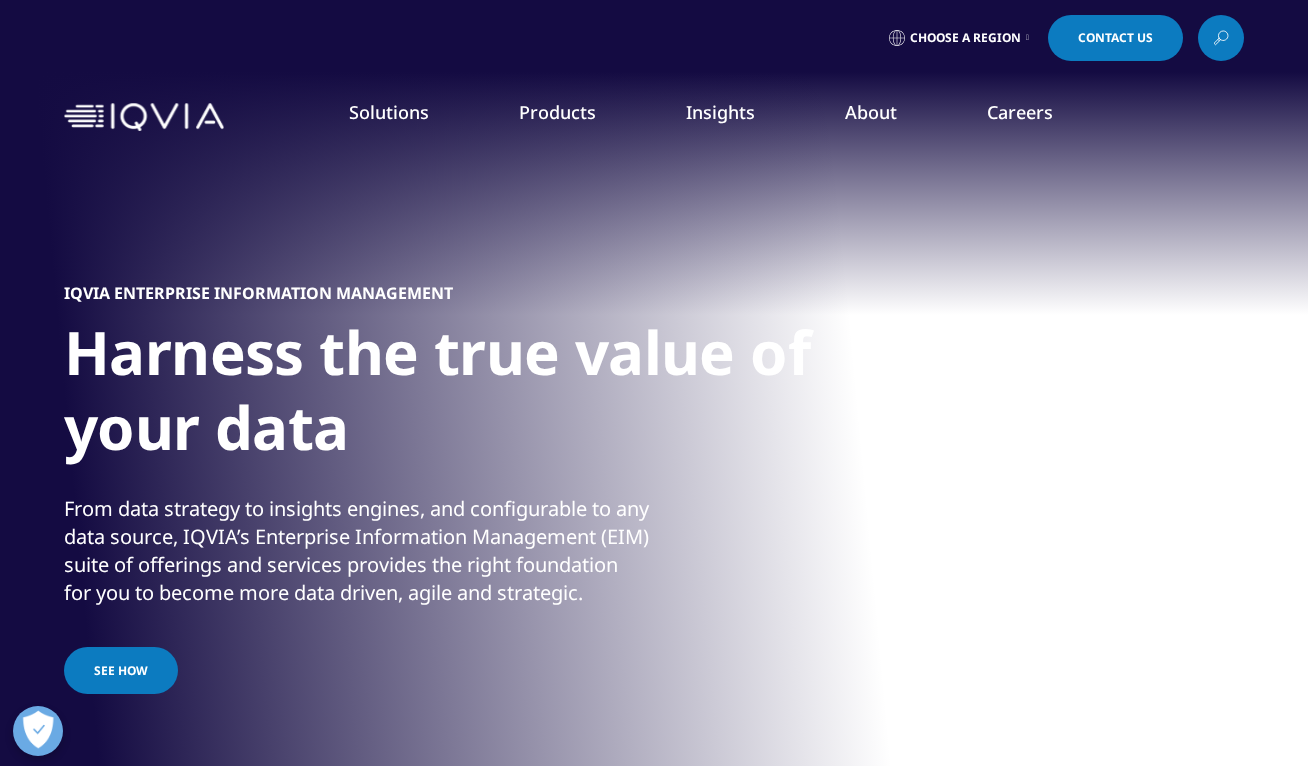 scroll, scrollTop: 0, scrollLeft: 0, axis: both 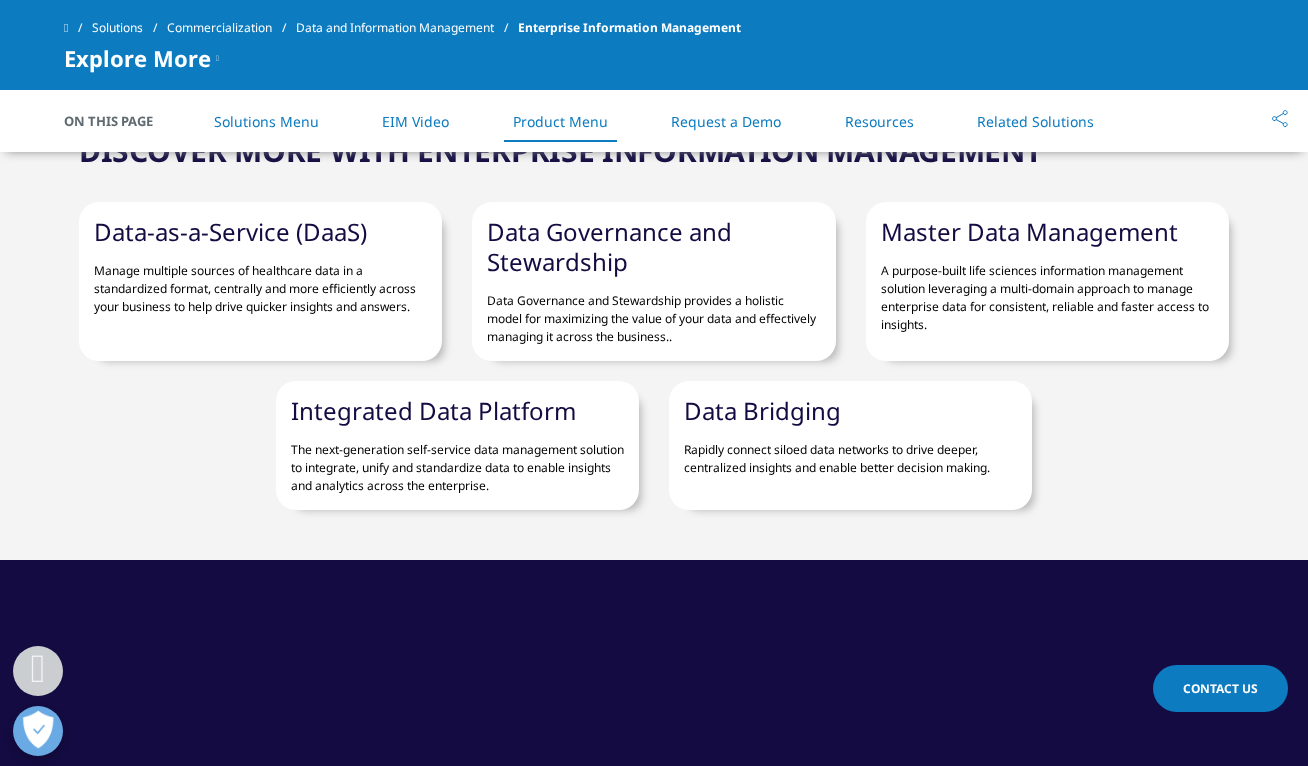 click on "Product Menu" at bounding box center [560, 121] 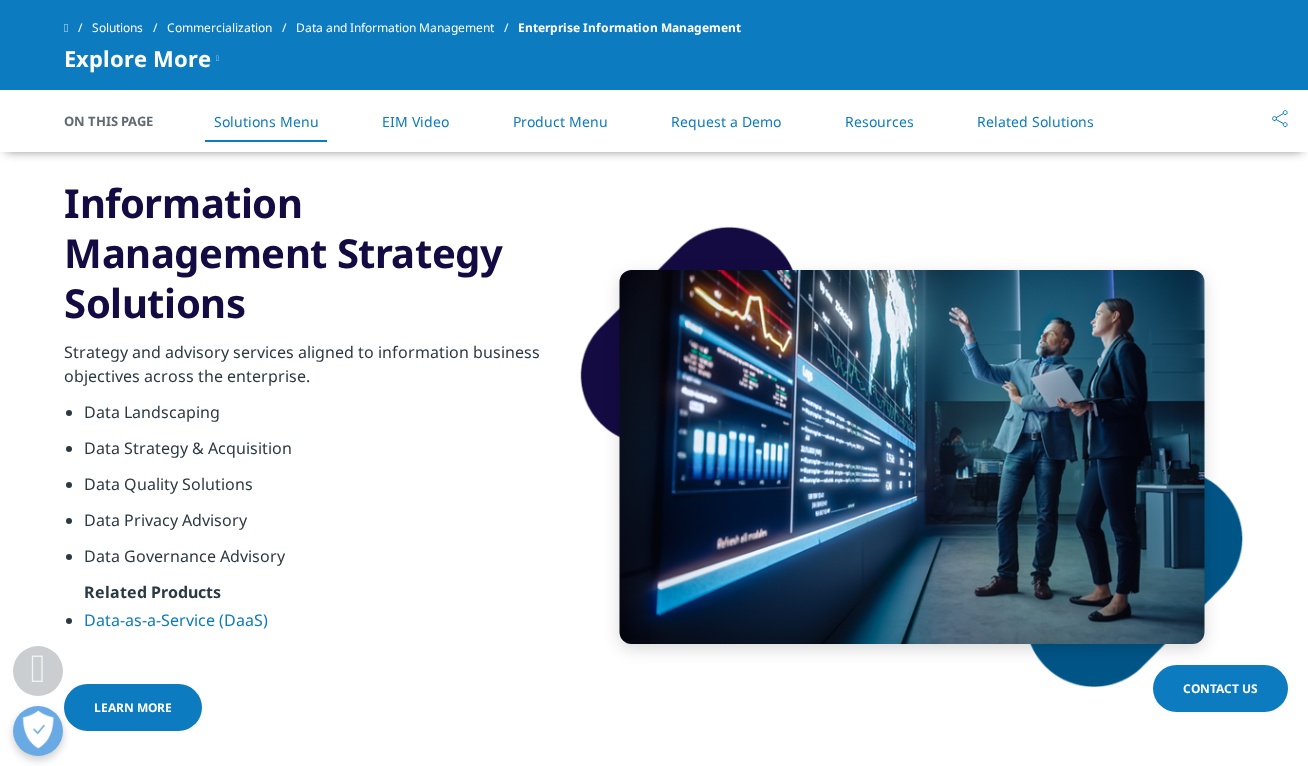 scroll, scrollTop: 1170, scrollLeft: 0, axis: vertical 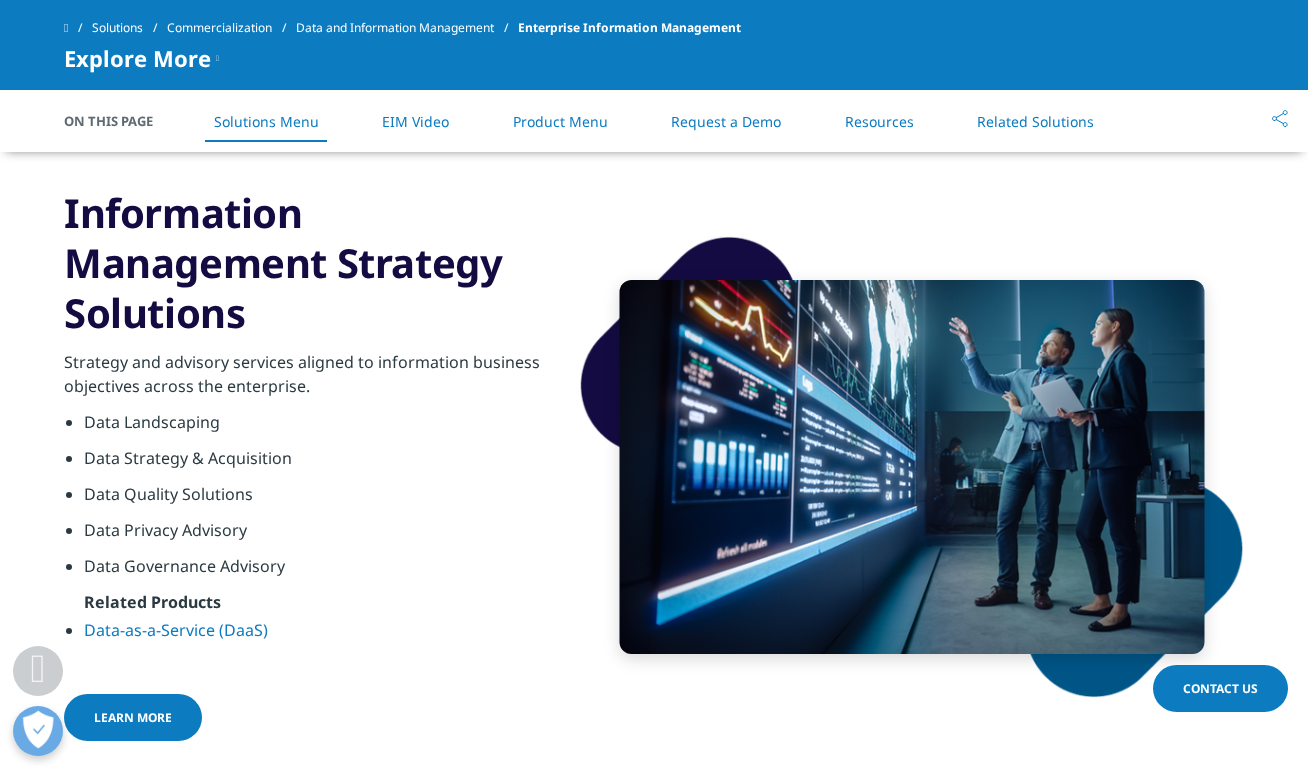 click on "Learn More" at bounding box center (133, 717) 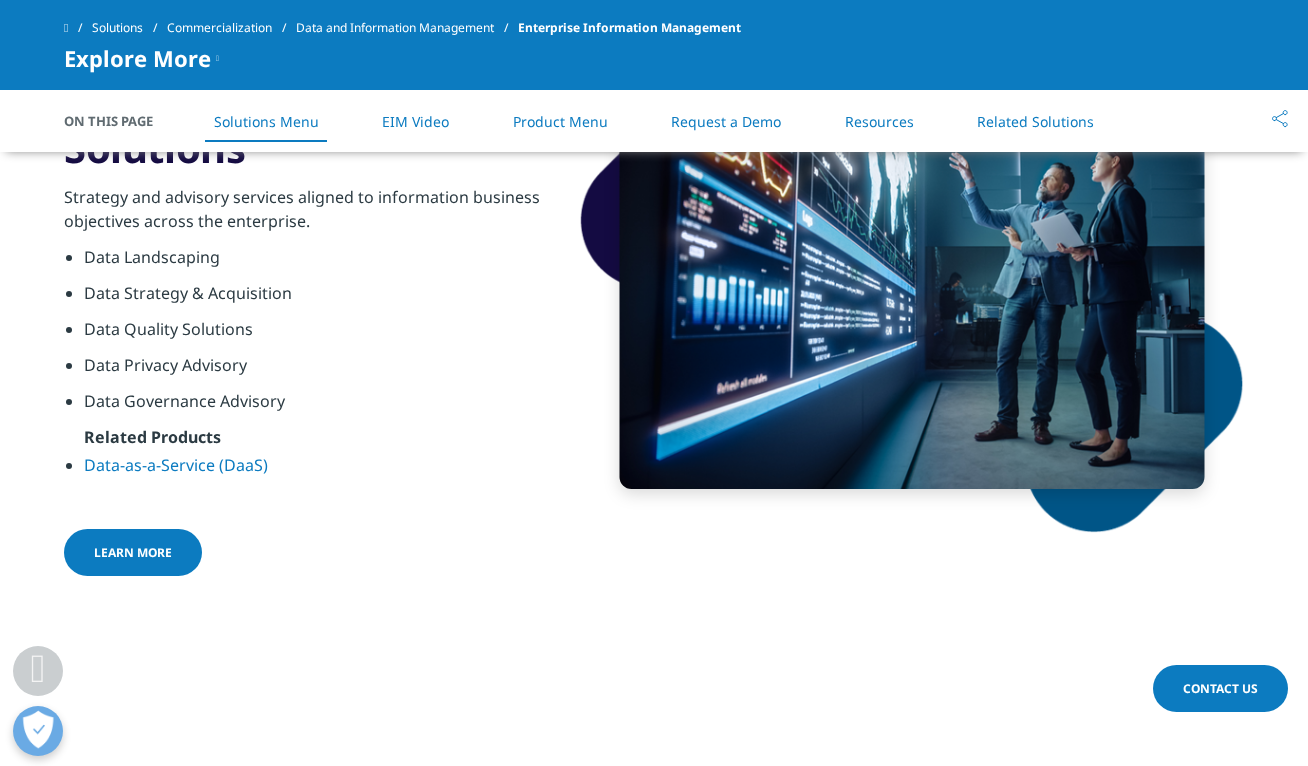 scroll, scrollTop: 1337, scrollLeft: 0, axis: vertical 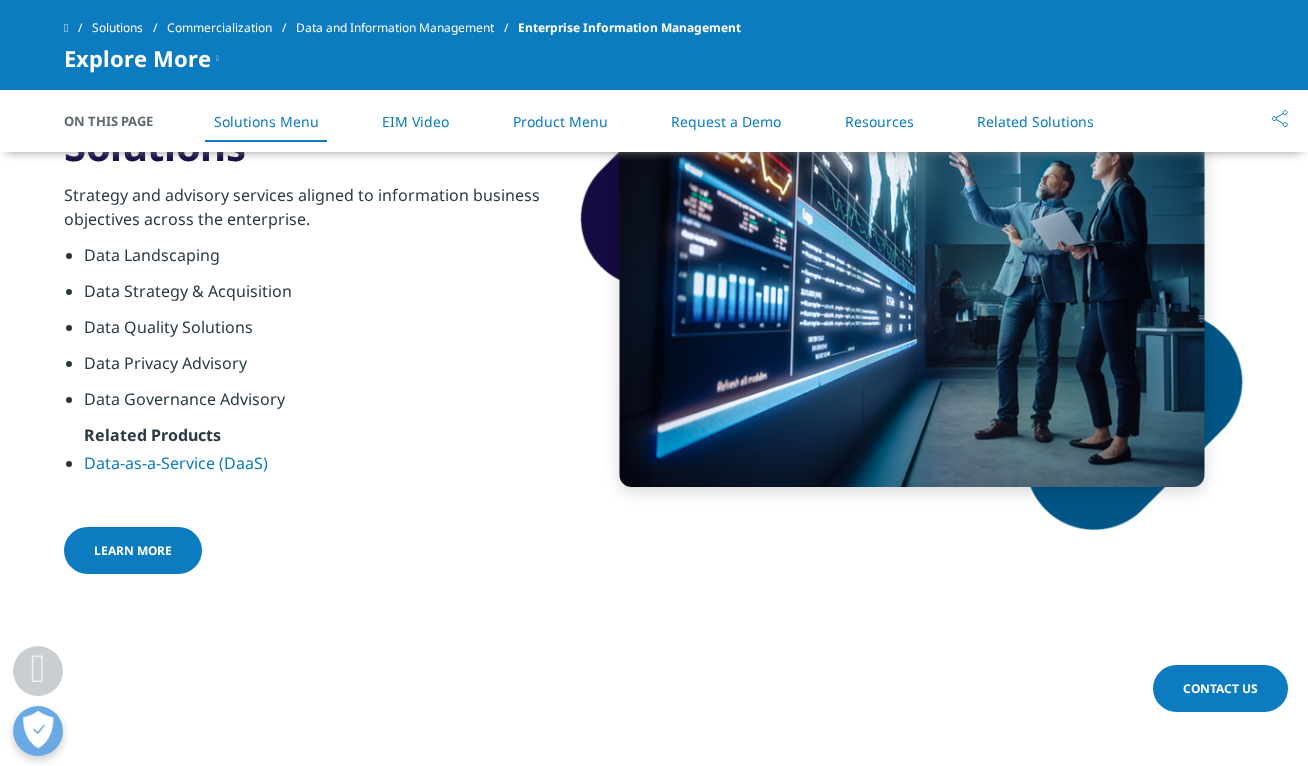 click at bounding box center (212, 551) 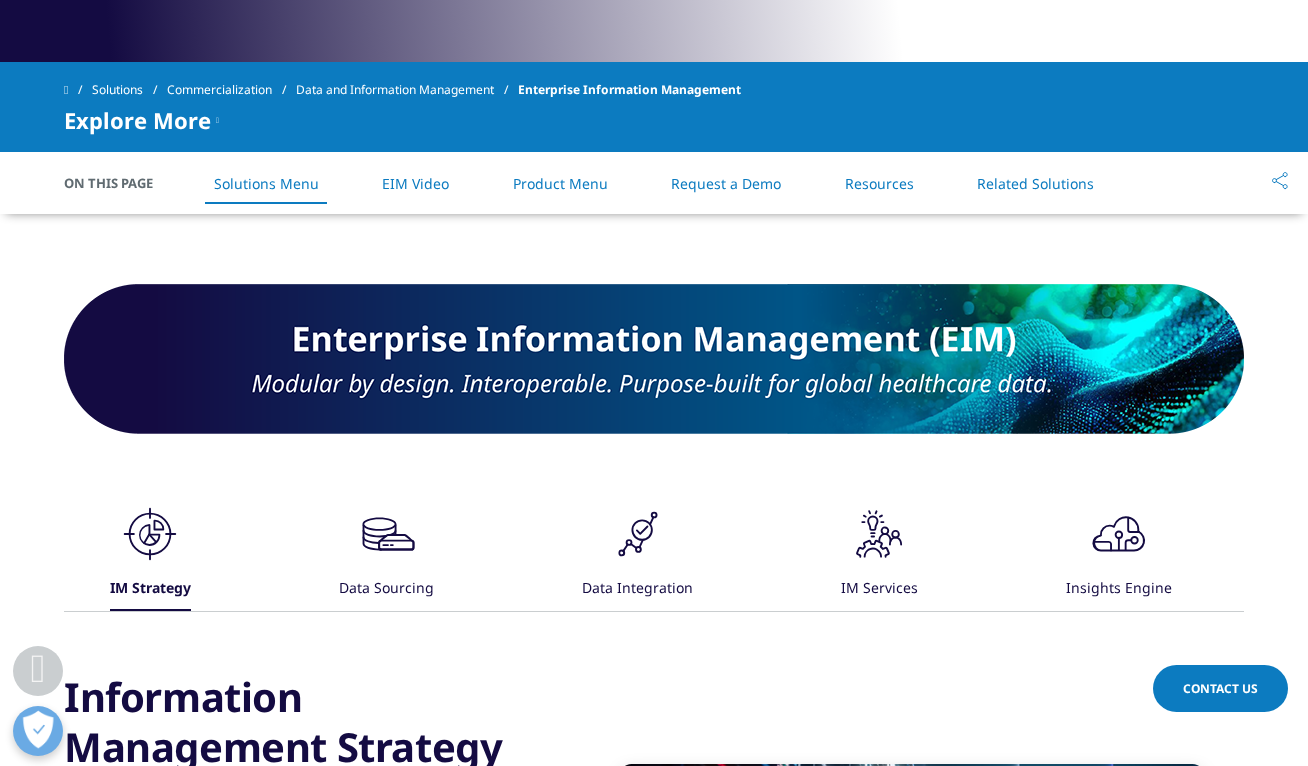 click on "Explore More
Data-as-a-Service (DaaS)
Data Bridging
Data Governance and Stewardship
Integrated Data Platform
Master Data Management" at bounding box center (654, 120) 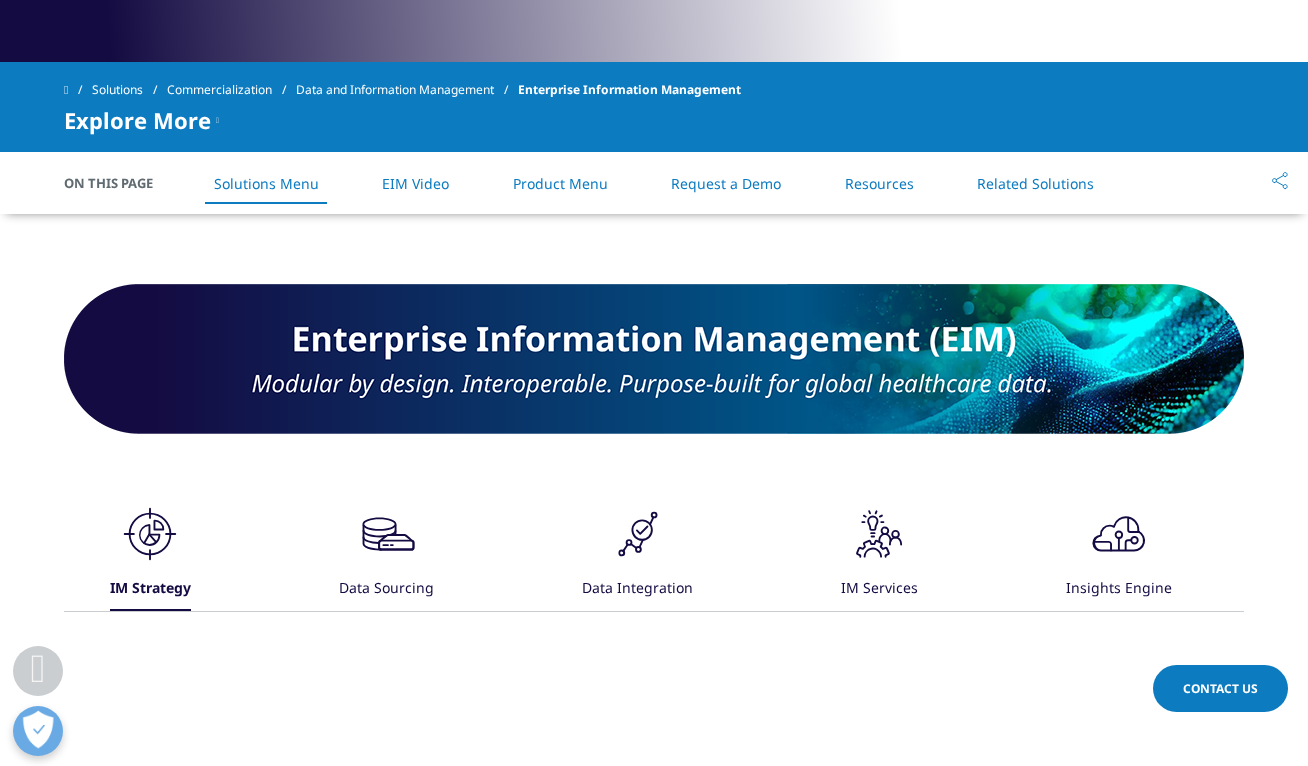 click on "Solutions Menu" at bounding box center [266, 183] 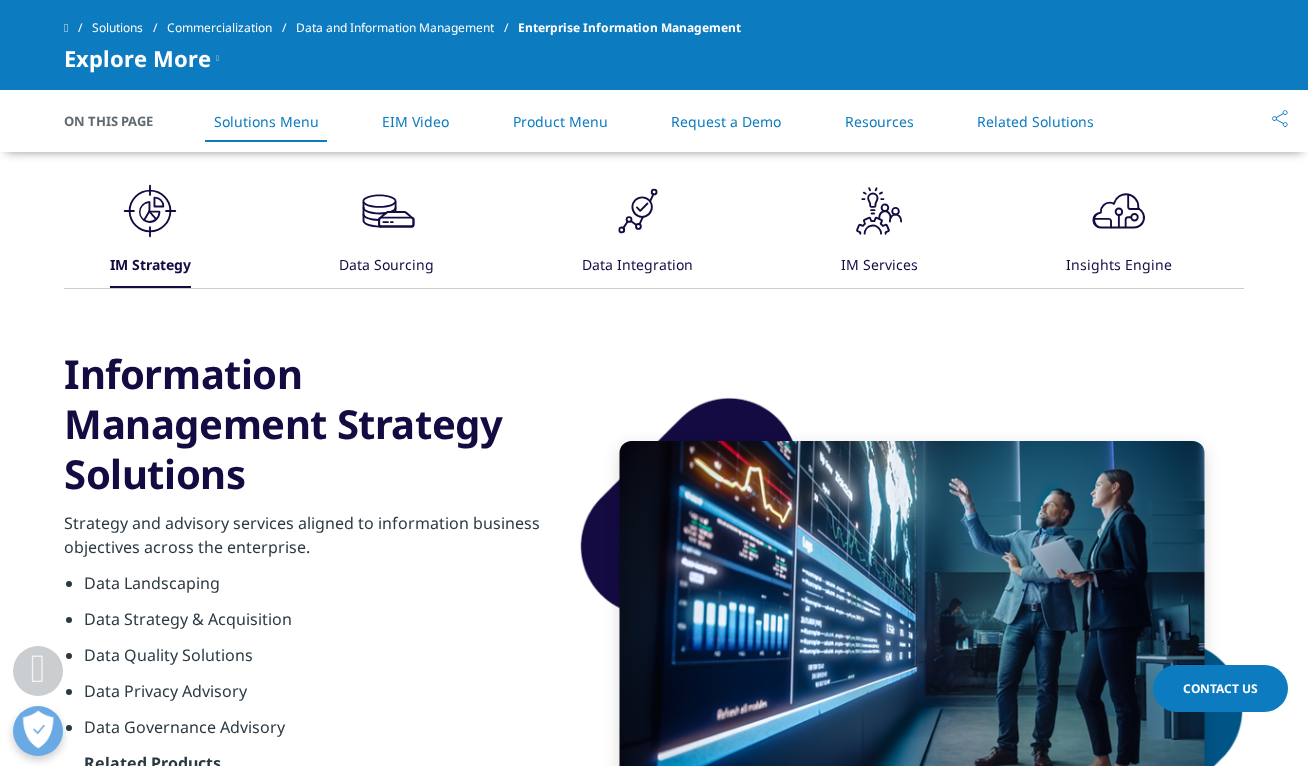 scroll, scrollTop: 1197, scrollLeft: 0, axis: vertical 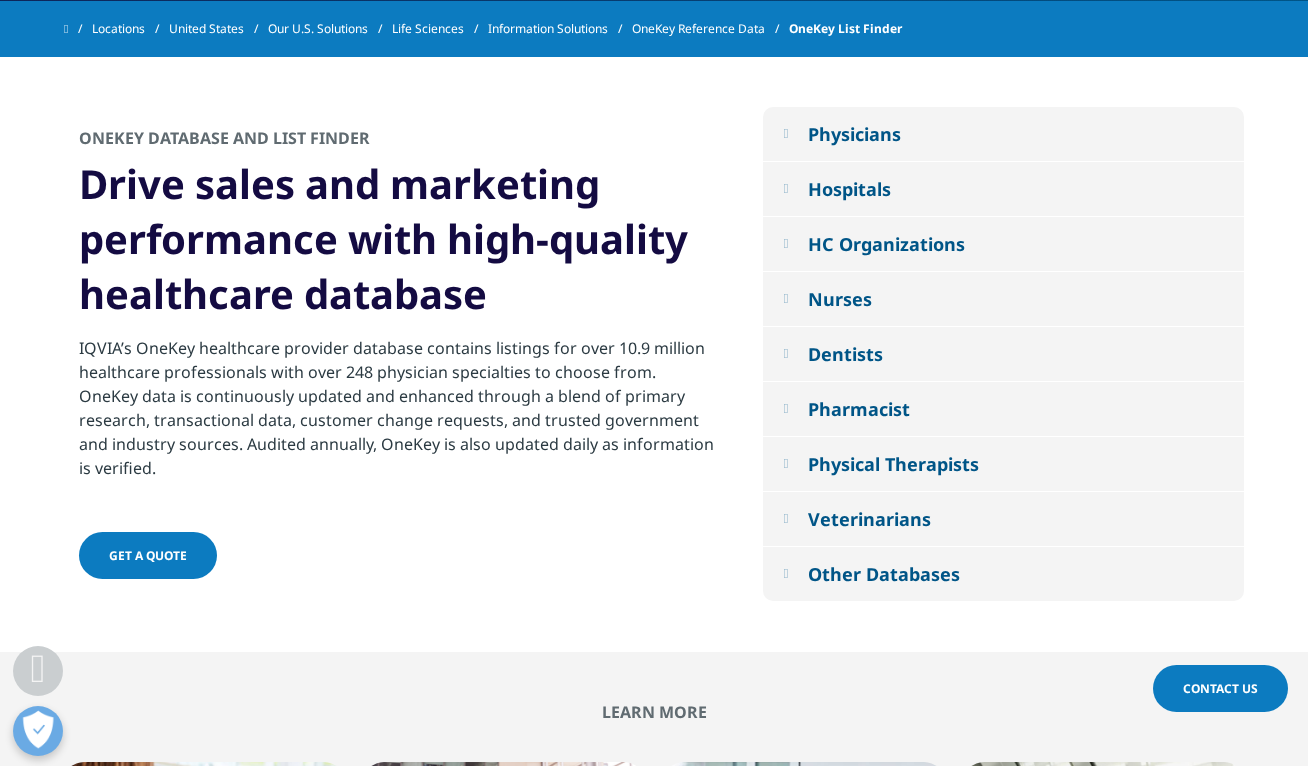 click on "Dentists" at bounding box center [1003, 354] 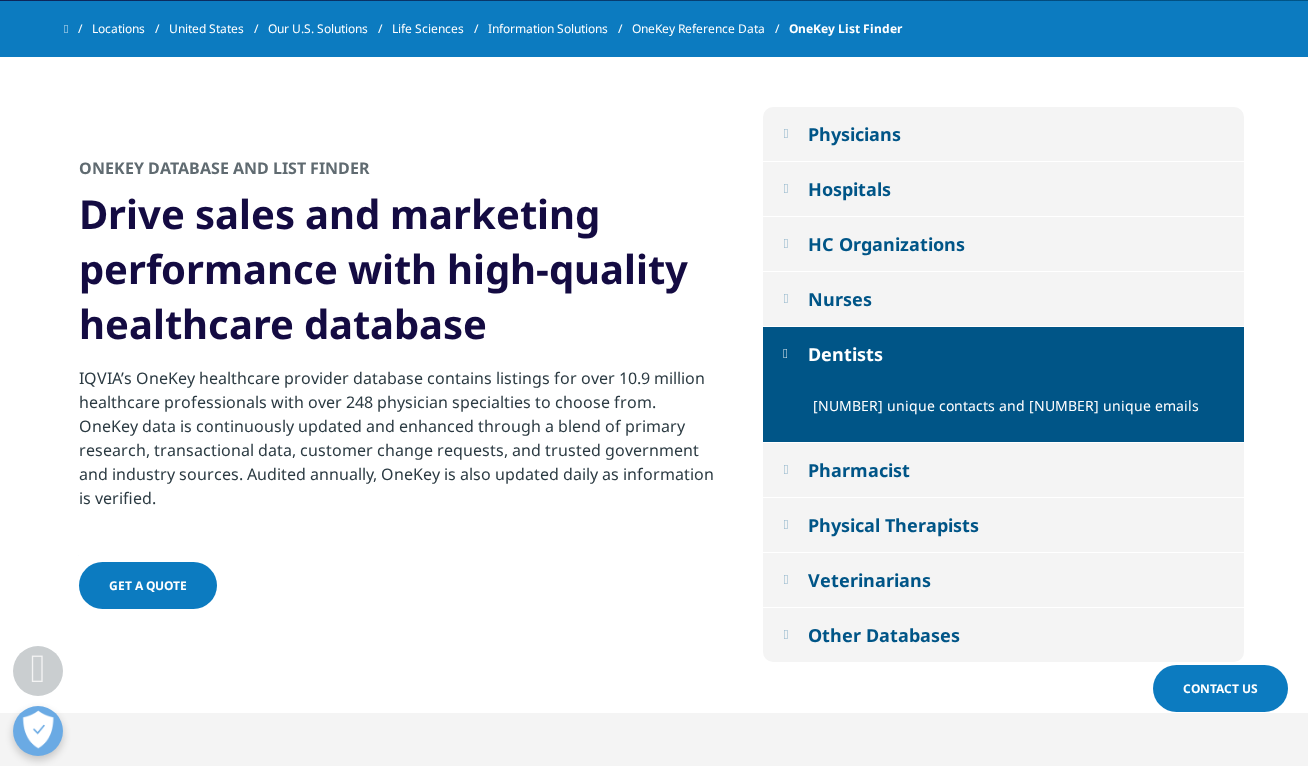 click on "[NUMBER] unique contacts and [NUMBER] unique emails" at bounding box center (1021, 411) 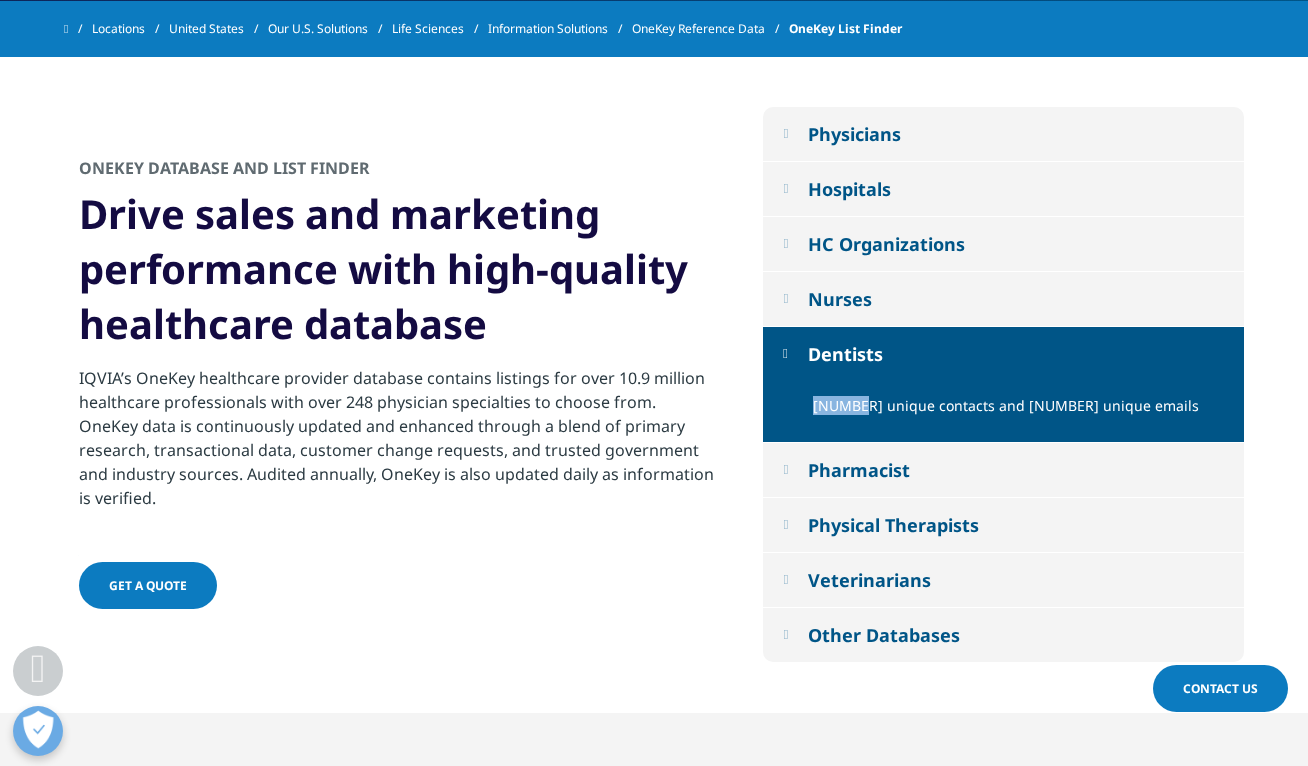 click on "[NUMBER] unique contacts and [NUMBER] unique emails" at bounding box center [1021, 411] 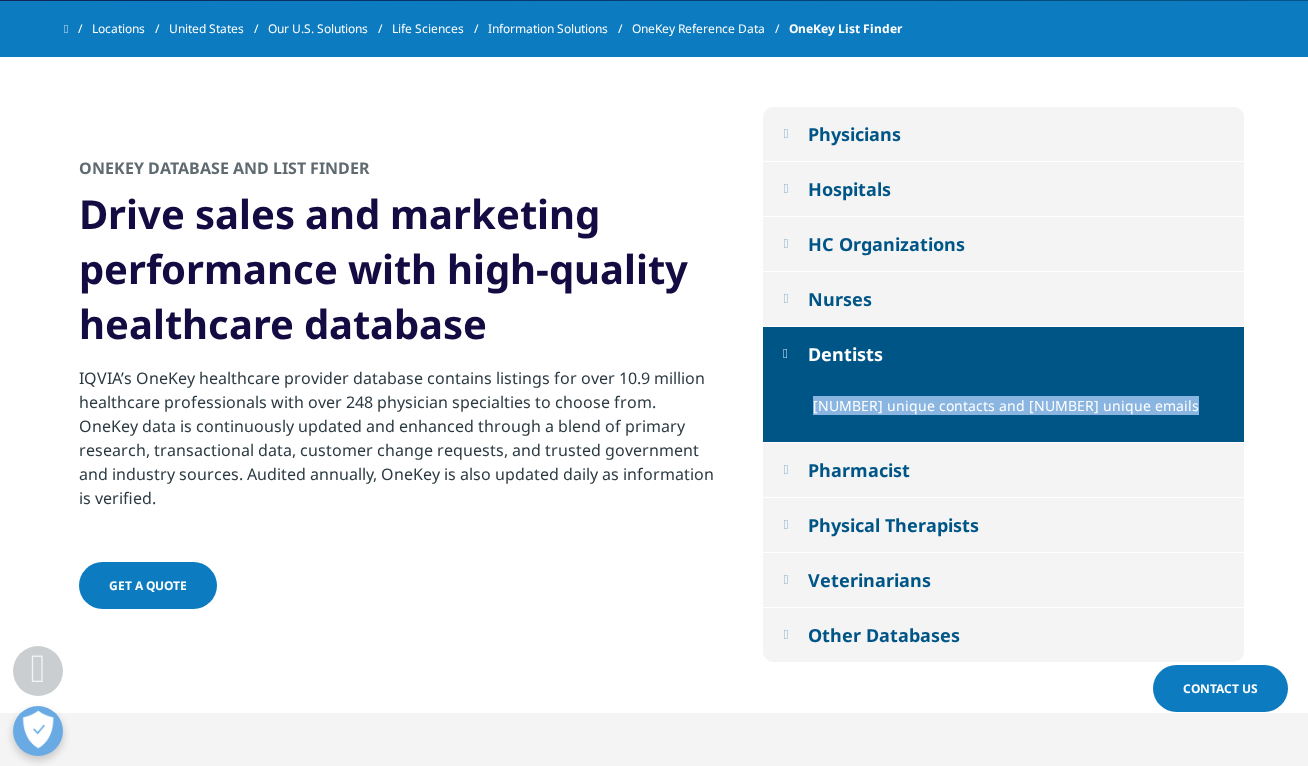 click on "[NUMBER] unique contacts and [NUMBER] unique emails" at bounding box center [1021, 411] 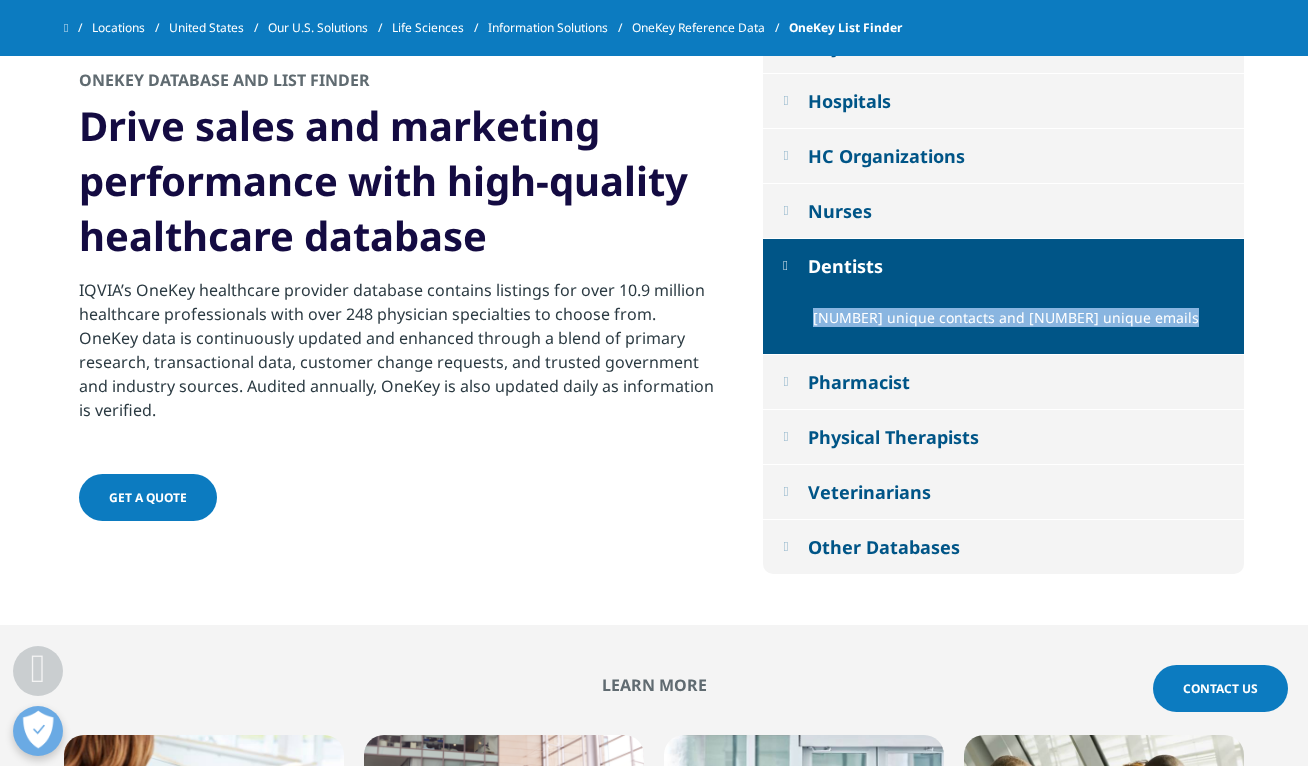 scroll, scrollTop: 734, scrollLeft: 0, axis: vertical 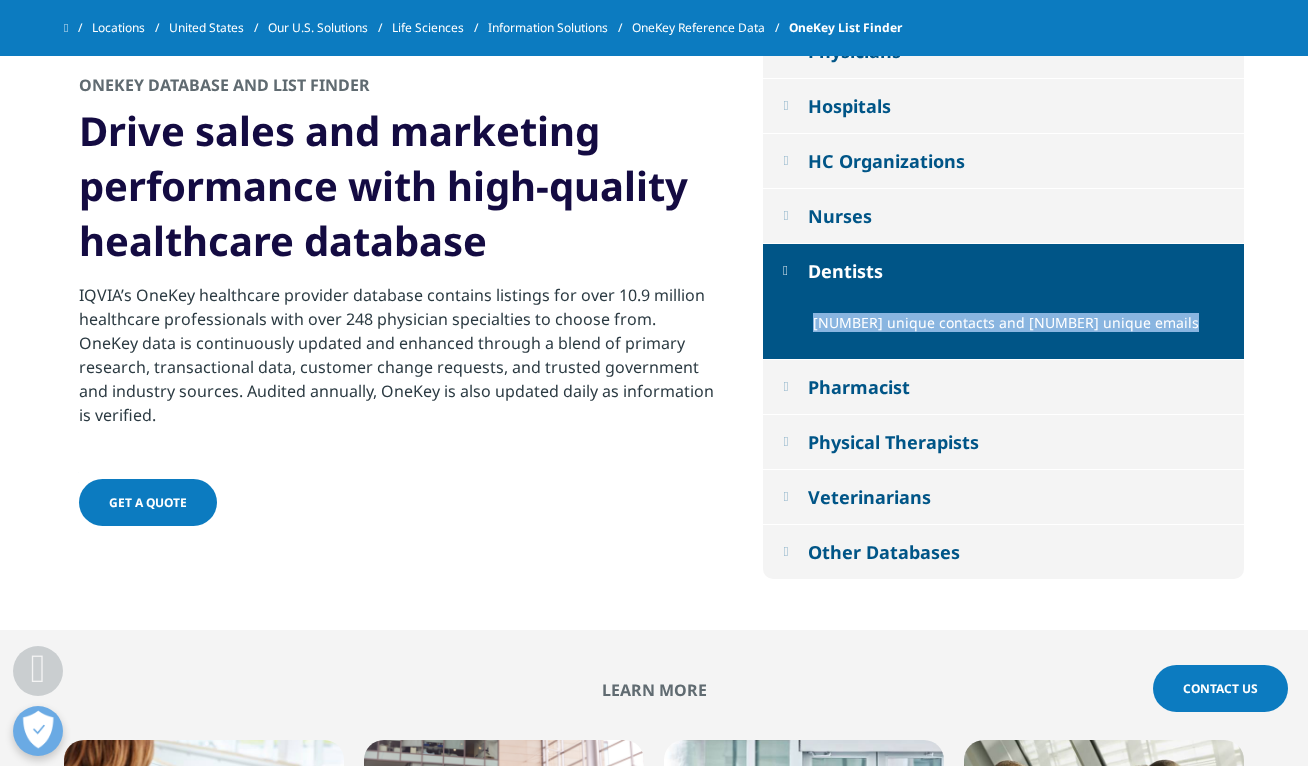 click on "GET A QUOTE" at bounding box center [148, 502] 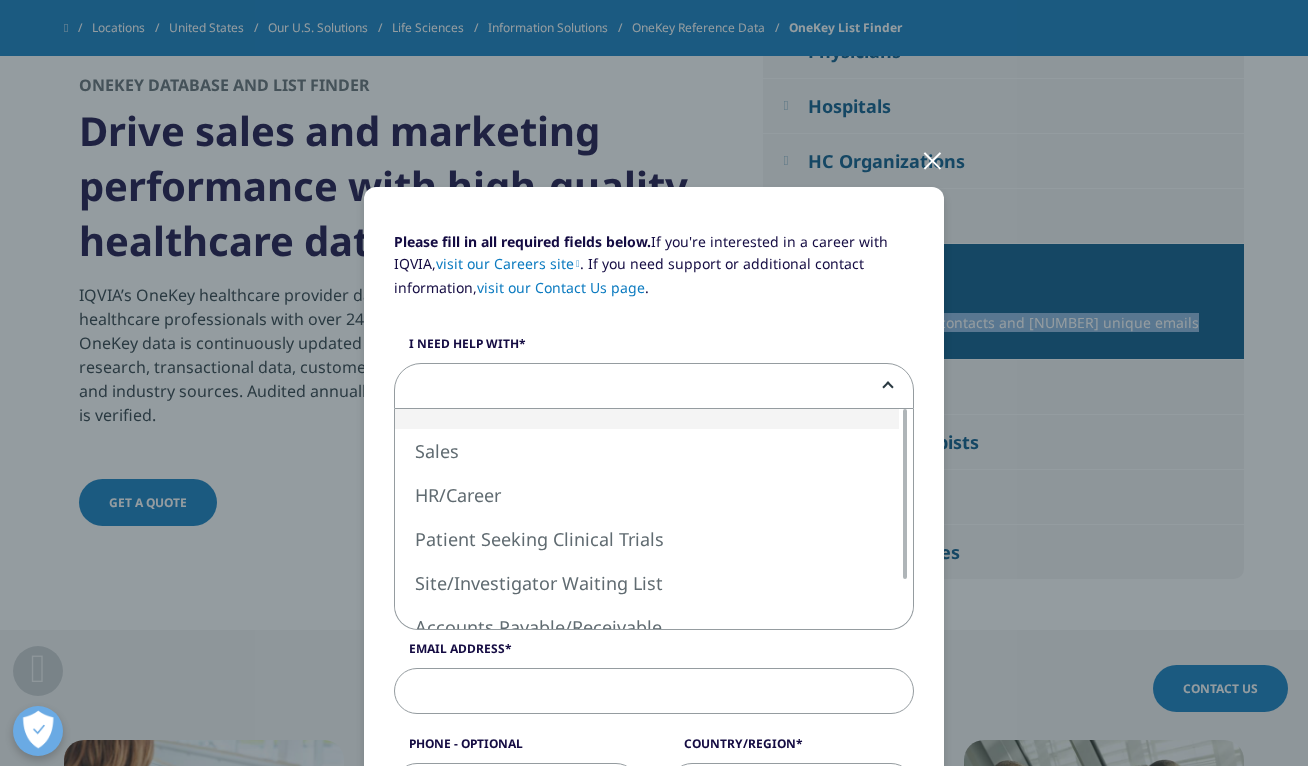 click at bounding box center [654, 387] 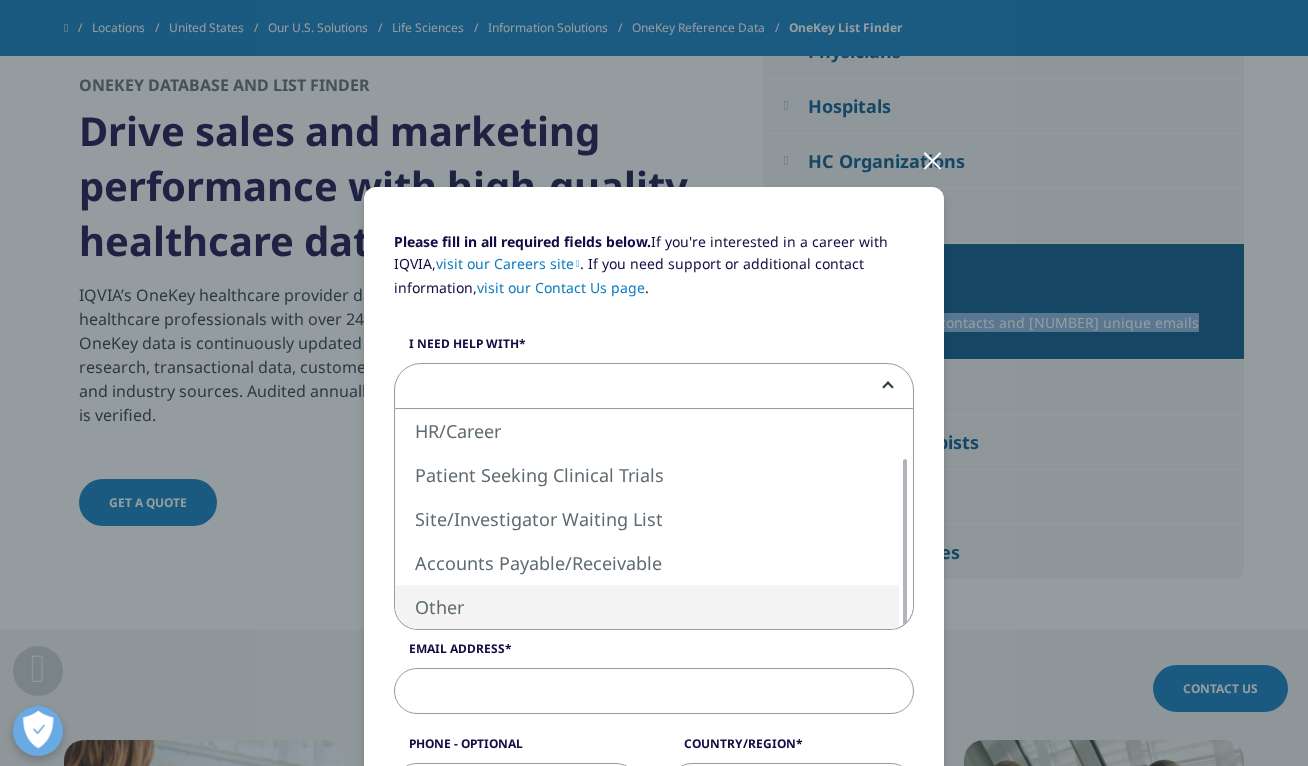select on "Other" 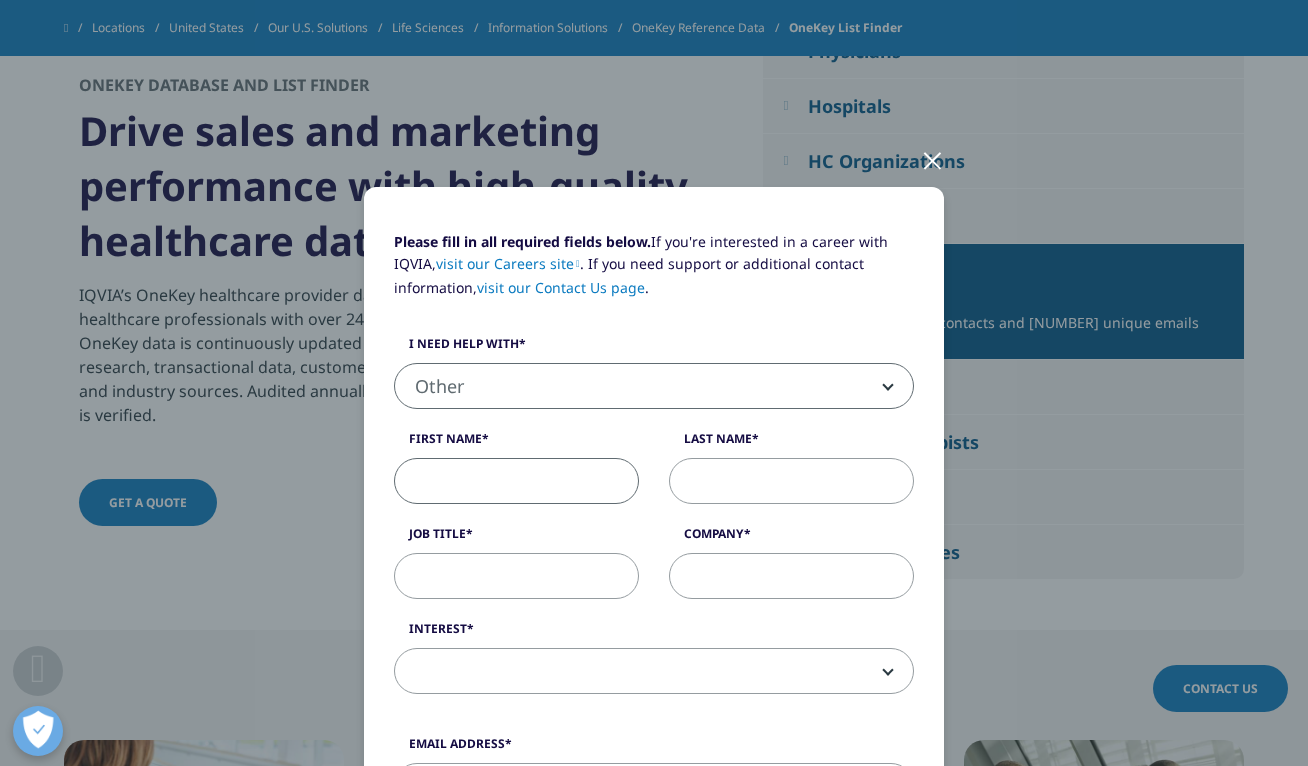 click on "First Name" at bounding box center [516, 481] 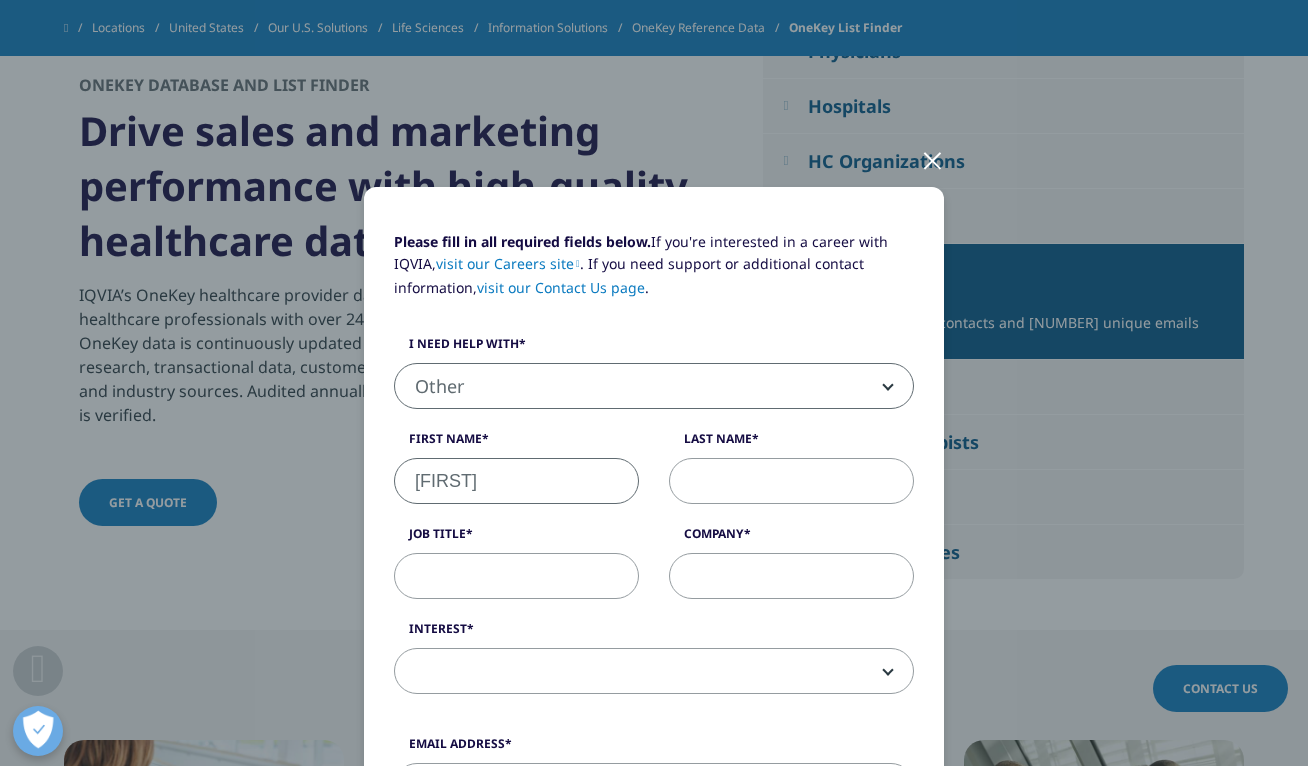 type on "Burchick" 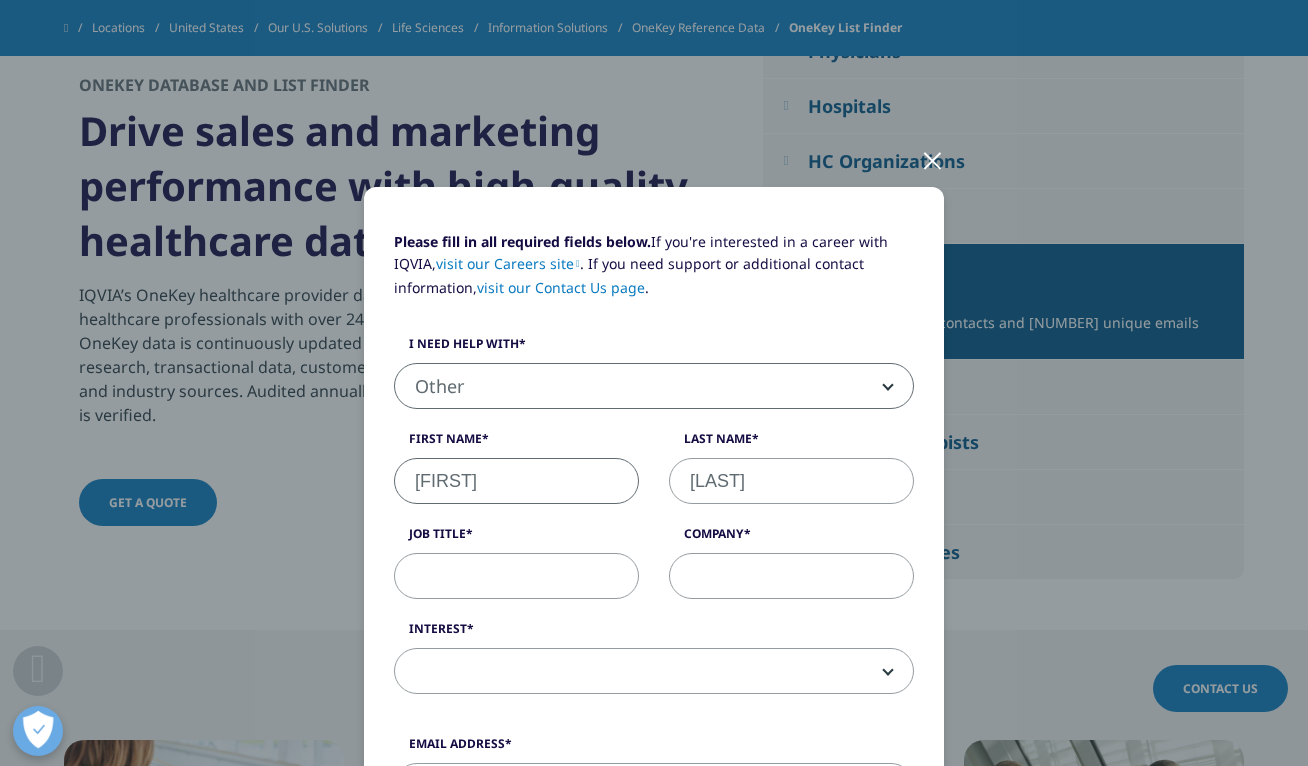 type on "Ad Mechanics" 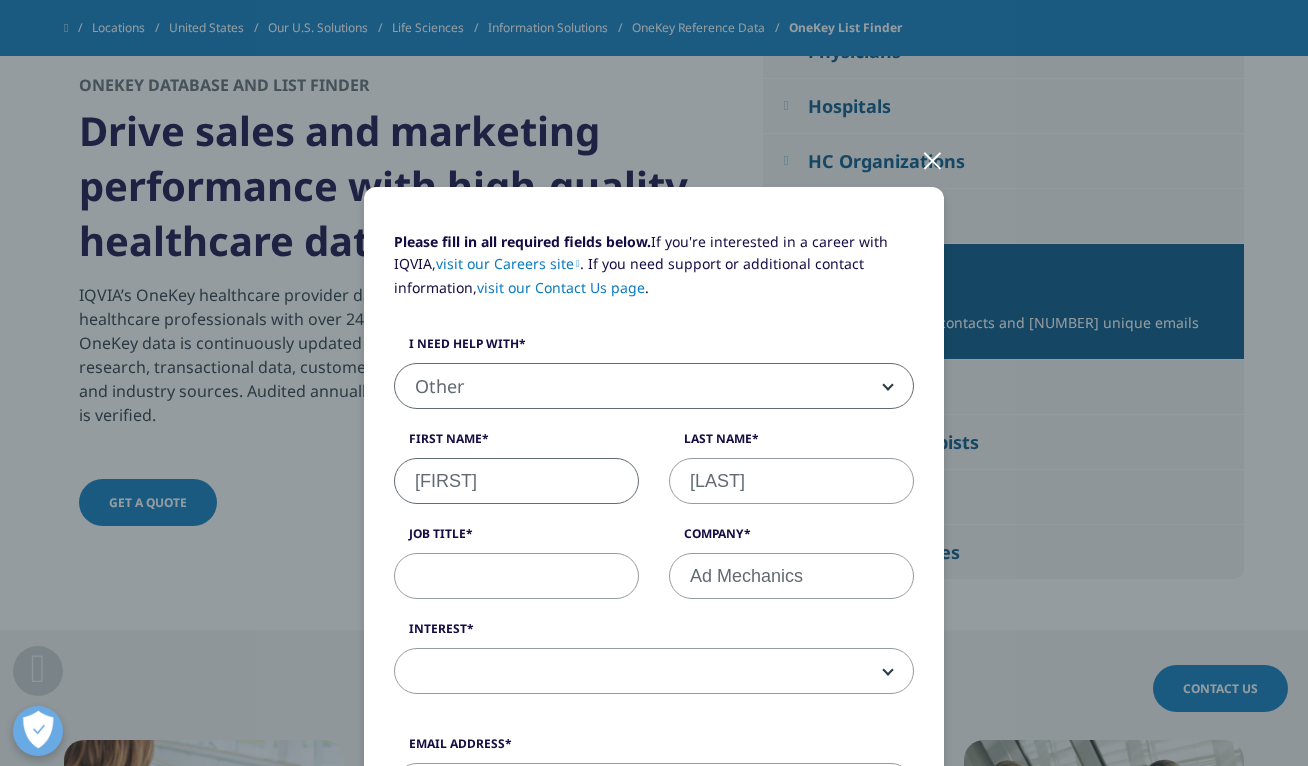 type on "Sam@admechanics.com" 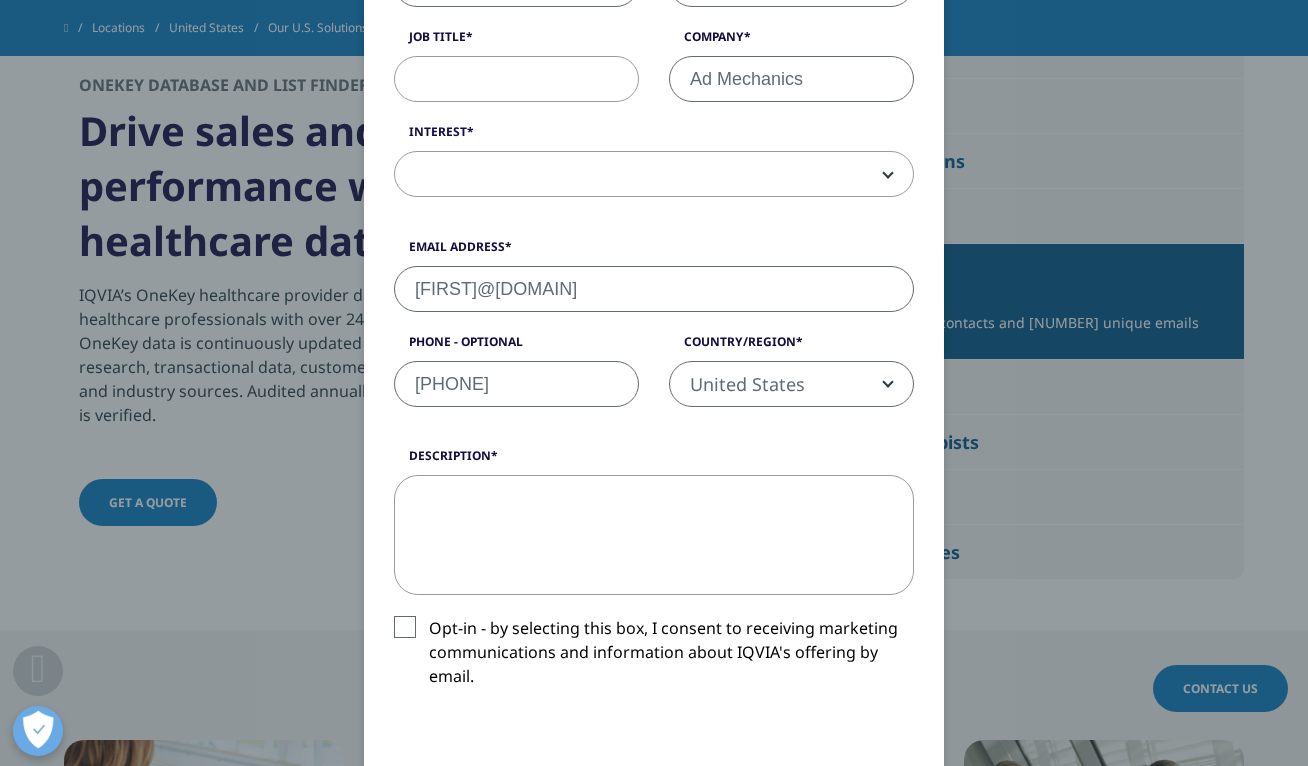 click on "7272551429" at bounding box center (516, 384) 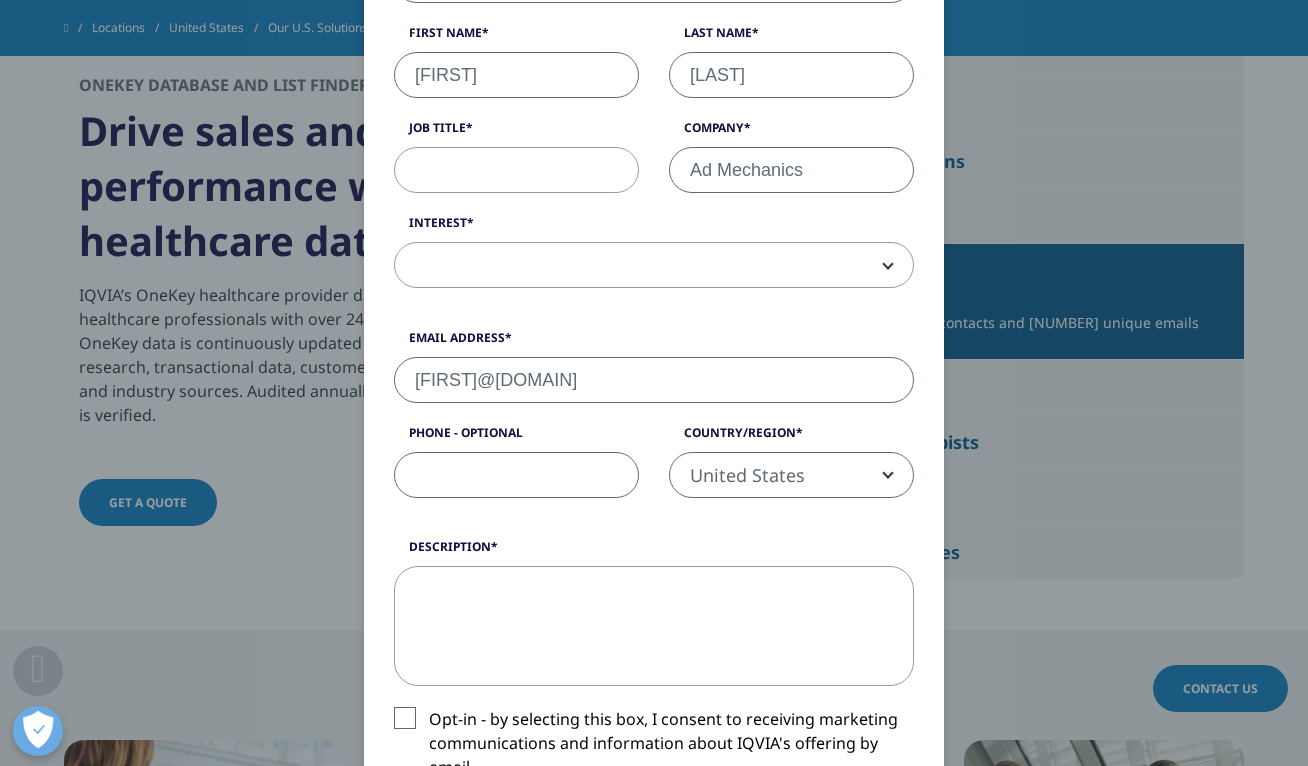 scroll, scrollTop: 340, scrollLeft: 0, axis: vertical 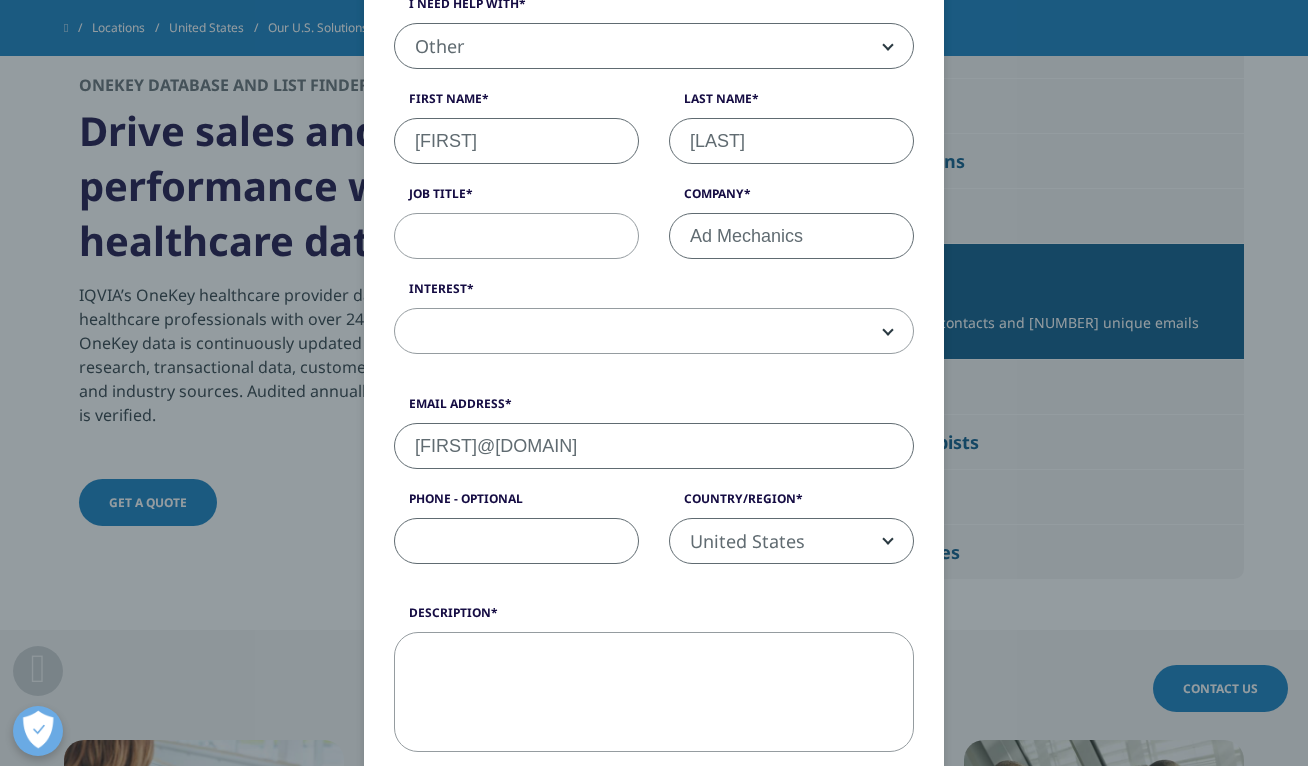 type 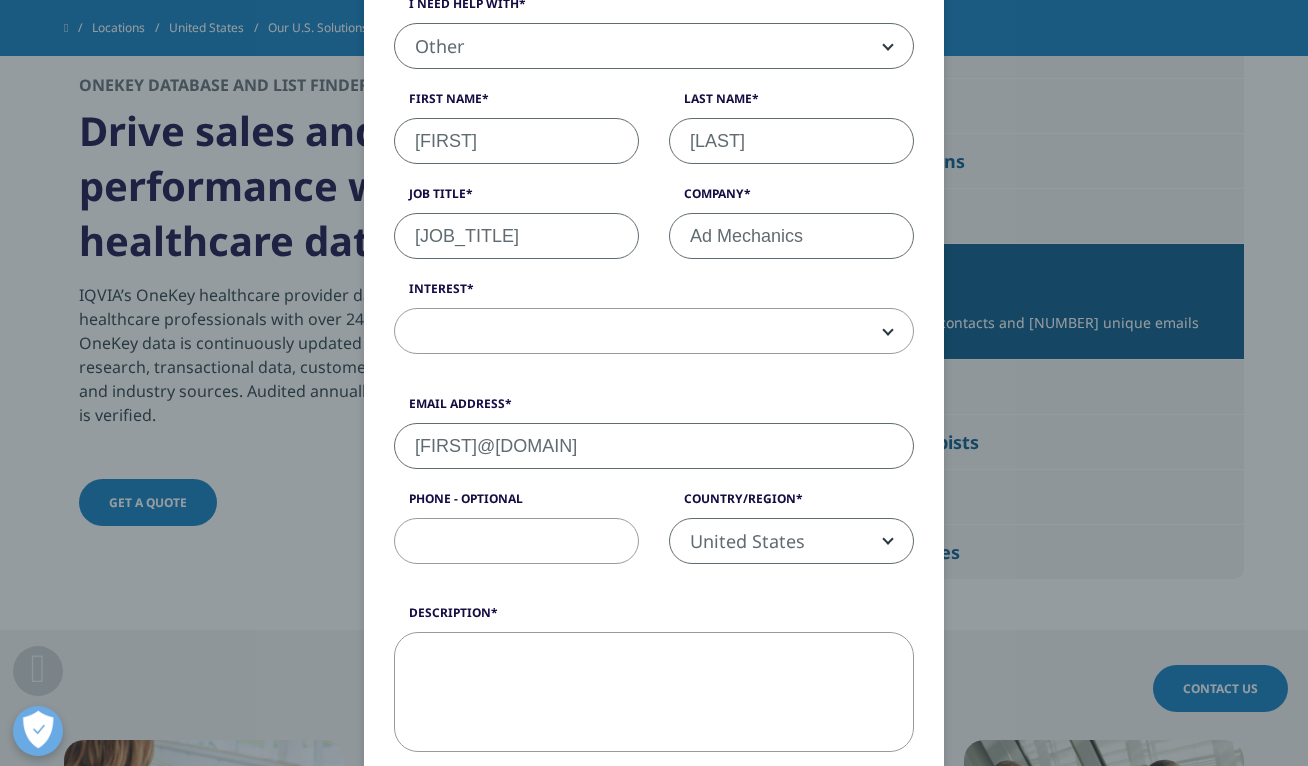 type on "Project Manager" 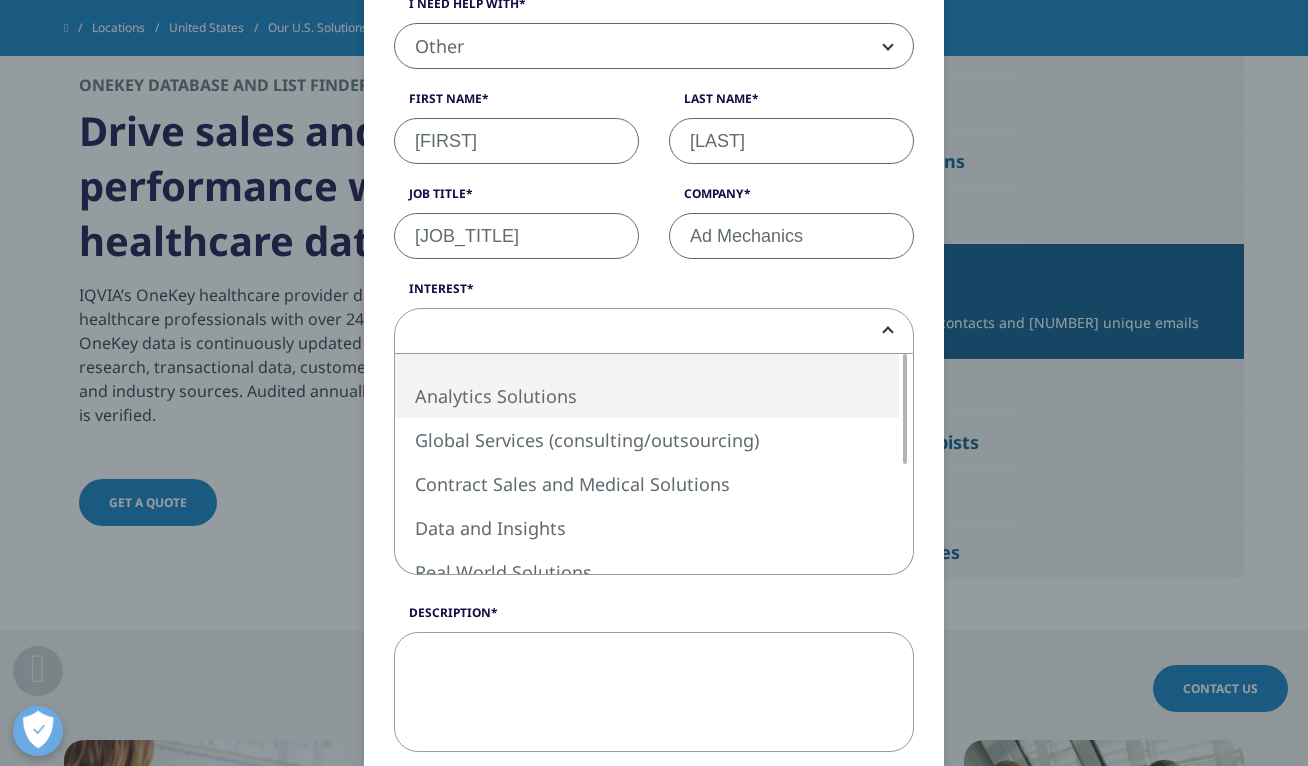 select on "Analytics Solutions" 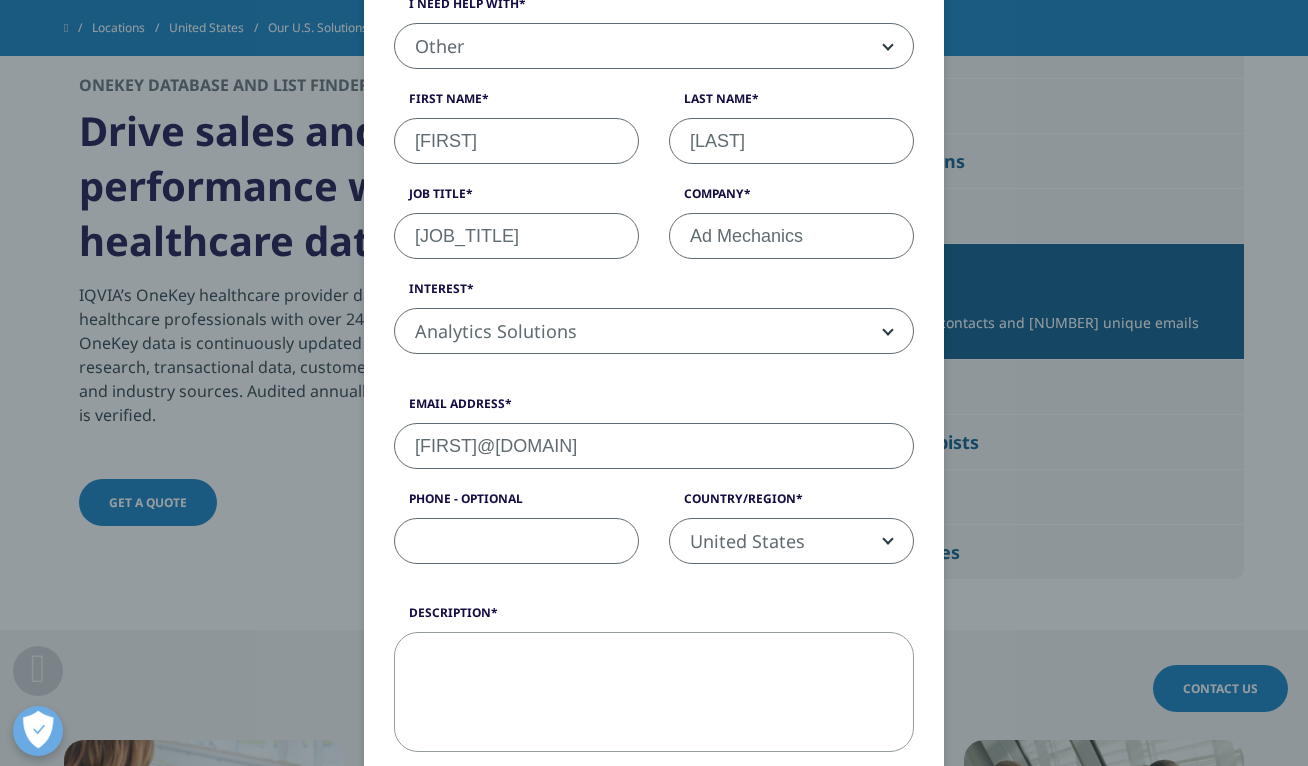click on "Phone - Optional" at bounding box center [516, 541] 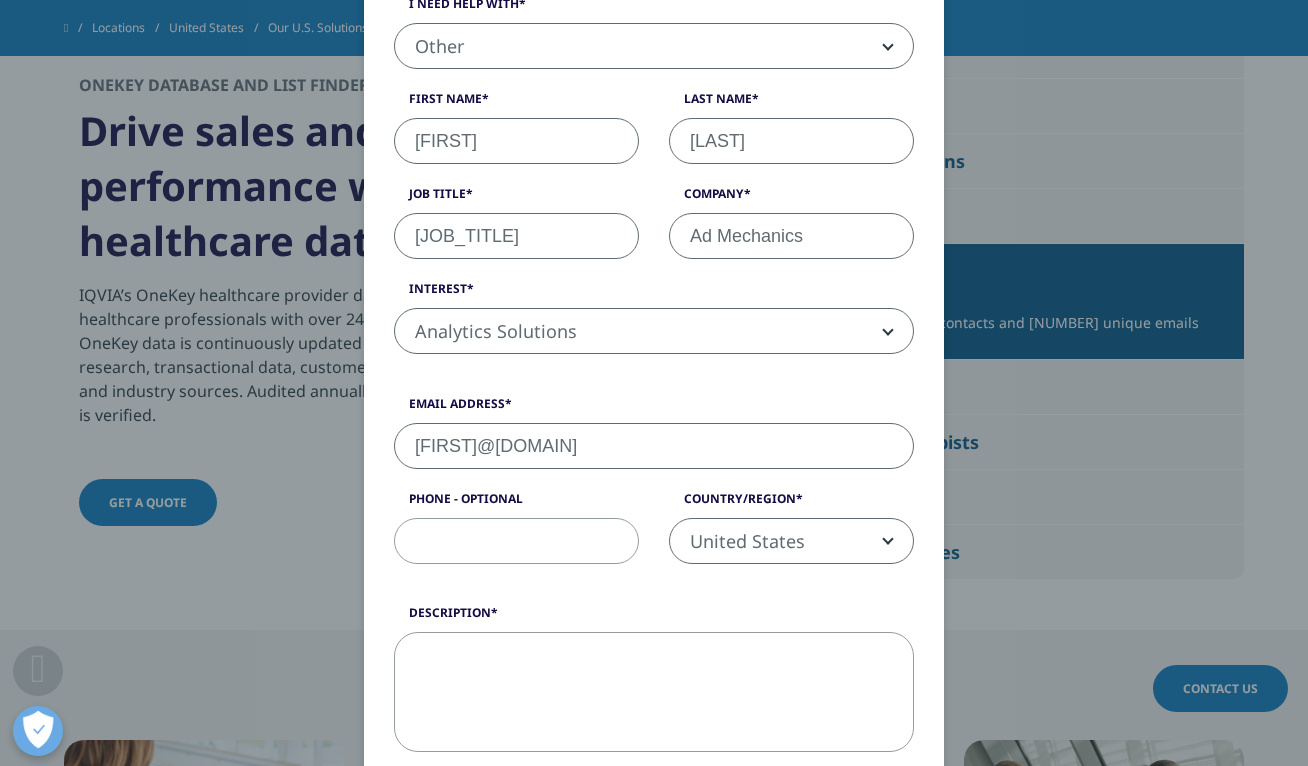 click on "Email Address
Sam@admechanics.com
Phone - Optional
Country/Region
United States
Canada
United Kingdom
Afghanistan
Albania
Algeria
American Samoa
Andorra
Angola
Anguilla
Antarctica
Antigua and Barbuda
Argentina
Armenia
Aruba
Australia
Austria
Azerbaijan
Bahamas
Bahrain
Bangladesh
Barbados
Belarus
Belgium
Belize
Benin
Bermuda
Bhutan
Bolivia
Bosnia and Herzegovenia
Botswana
Bouvet Island
Brazil
British Indian Ocean Territory
British Virgin Islands
Brunei
Bulgaria
Burkina Faso
Burundi
Cambodia
Cameroon
Cape Verde
Cayman Islands" at bounding box center [654, 490] 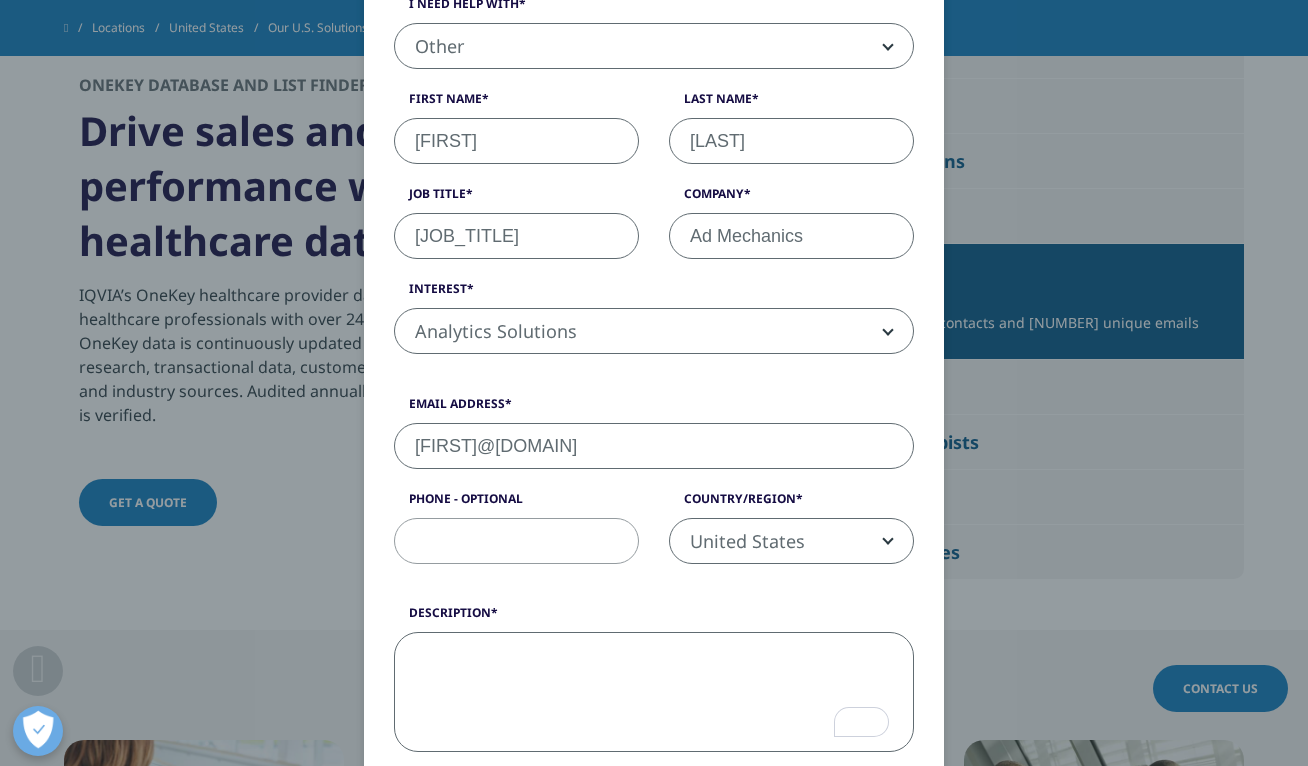 scroll, scrollTop: 339, scrollLeft: 0, axis: vertical 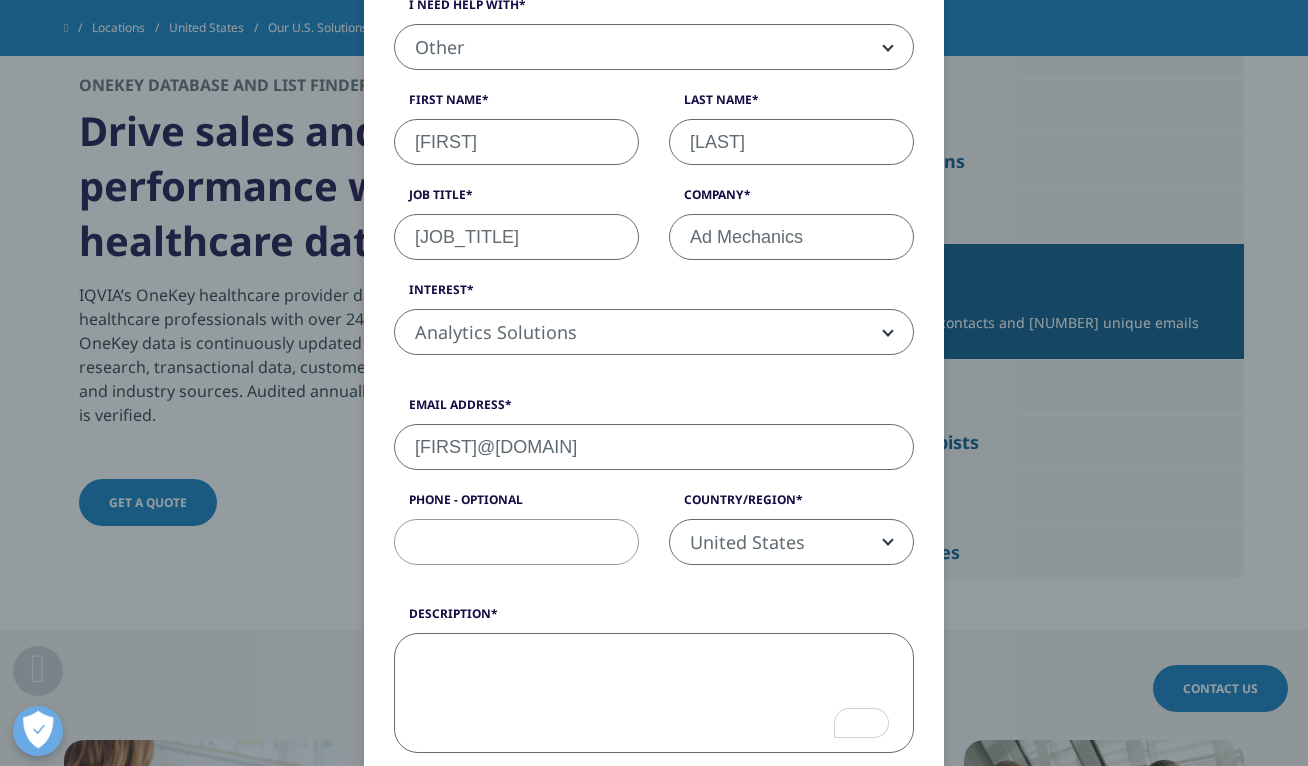 click on "Other" at bounding box center (654, 48) 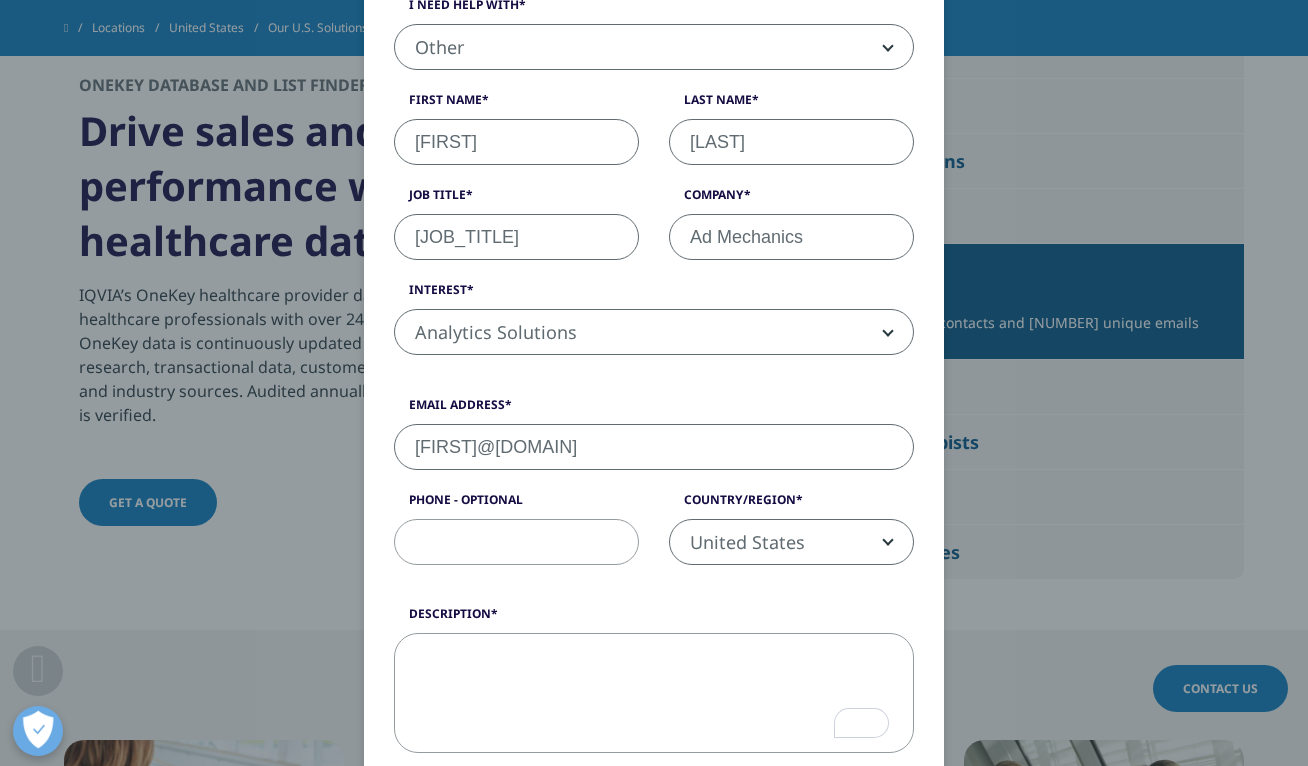 click on "Other" at bounding box center (654, 48) 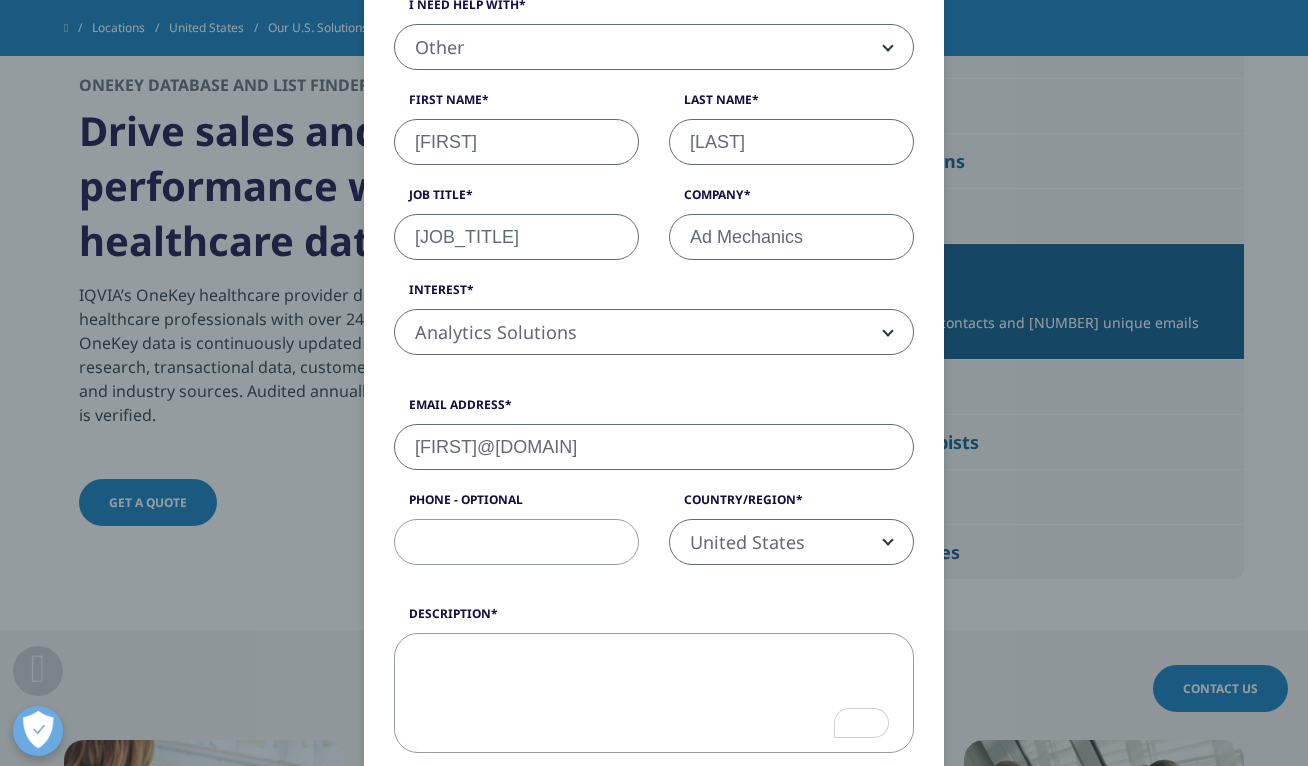 click on "Description" at bounding box center (654, 693) 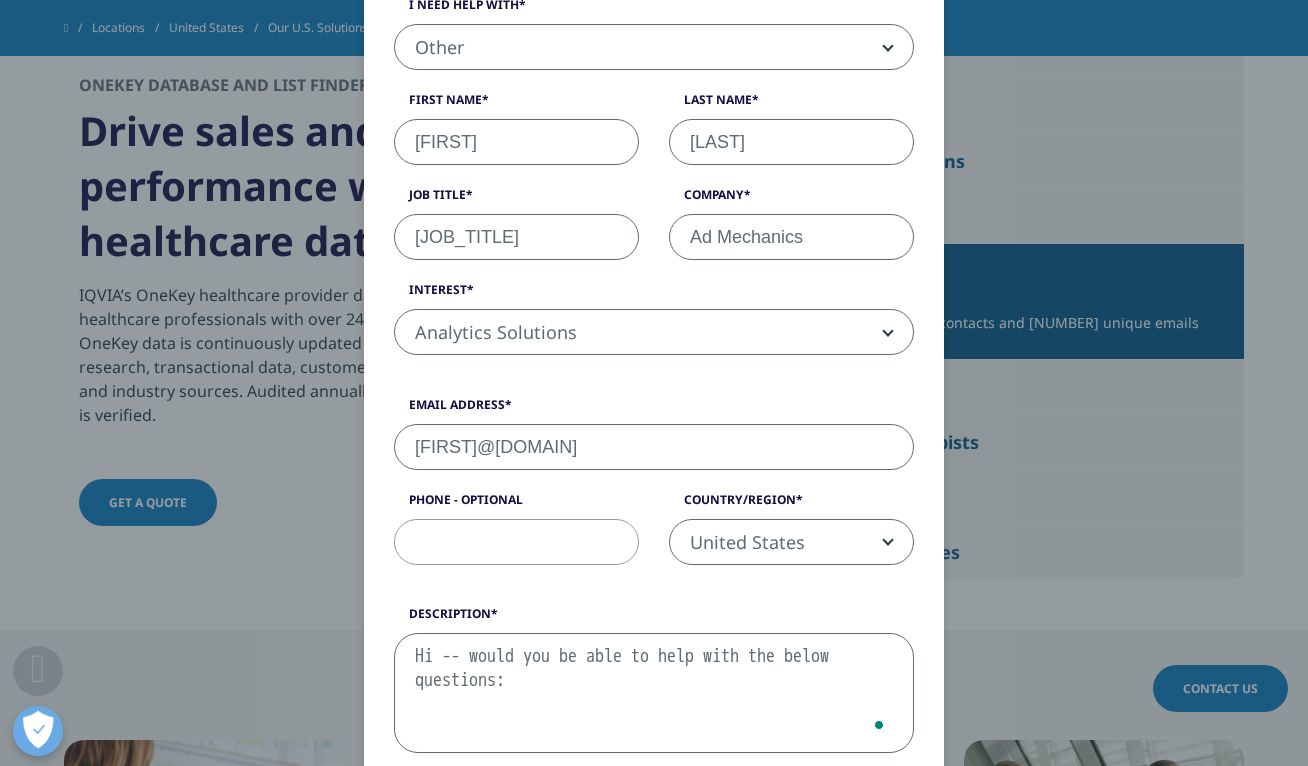 paste on "1.	Do we purchase the list and own it or would we run campaigns through them?
2.	Can we geotarget? If so:
a.	What is the count and cost of general practice dentists in PA? If PA is too small we can add MD, DE, and NJ
b.	DO NOT want speciality dentists like Orthodontists, Oral Surgeons, etc.
c.	EXCLUDE dental hygenists from the list but see if they do have dental hygienist lists as well
3.	Can we target by degree? If so:
a.	What is the count and cost of Doctoral degree in Psychology and current licensure as a psychologist (LPC, LCSW, or Certified School Psychologist also considered) in PA? If PA is too small then we can expand to MD, DE and NJ." 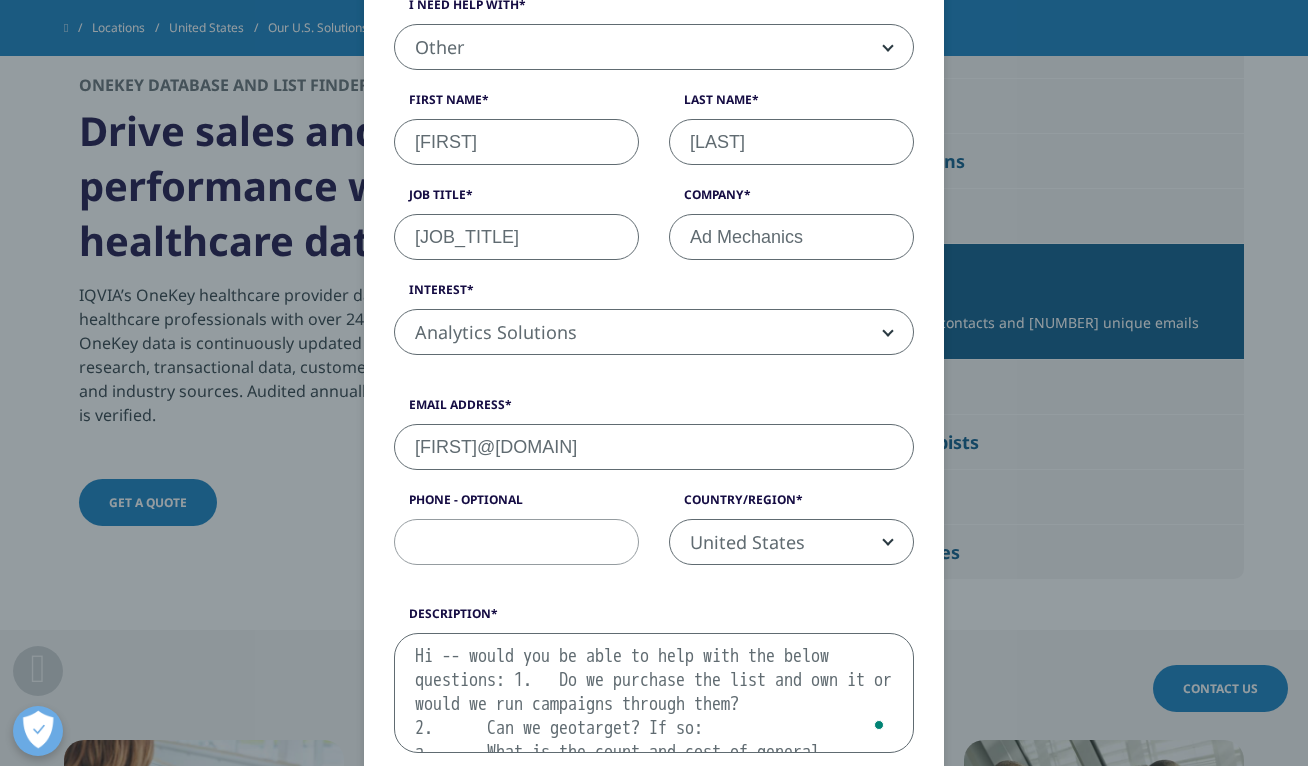 scroll, scrollTop: 418, scrollLeft: 0, axis: vertical 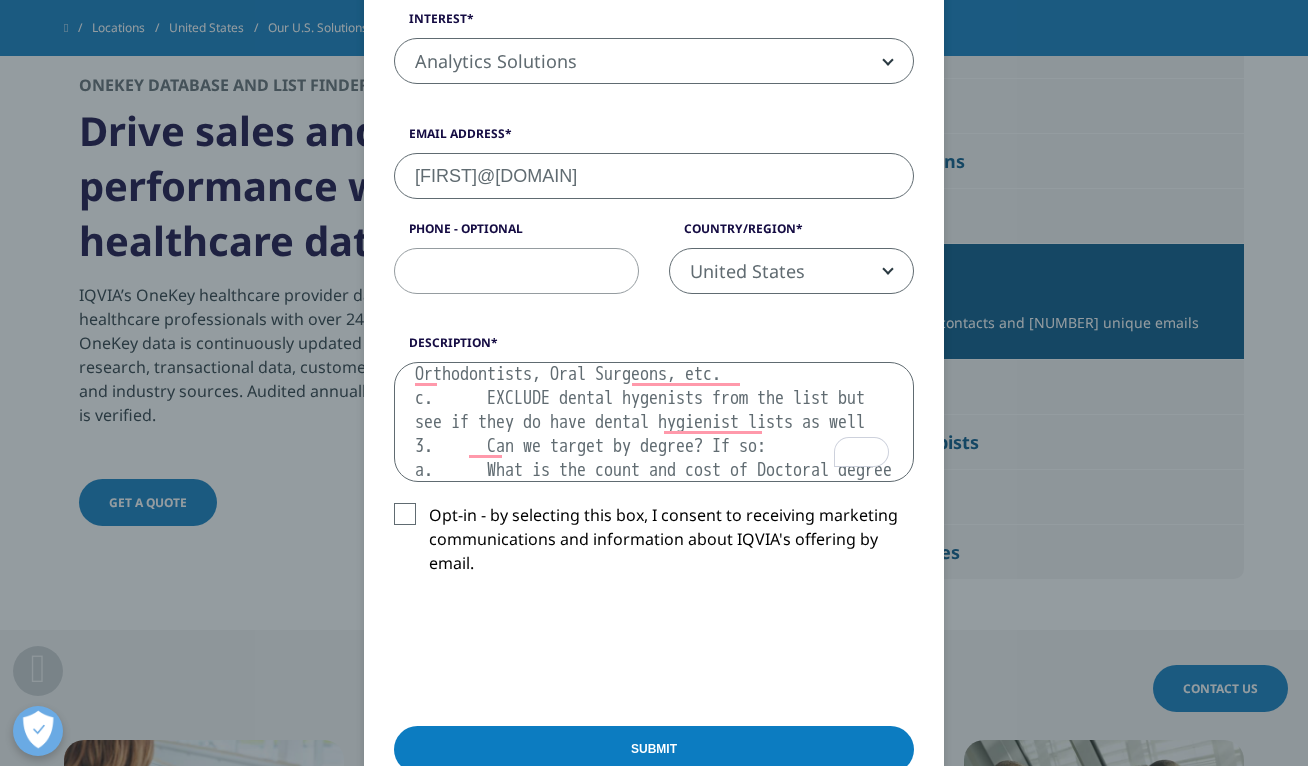 drag, startPoint x: 652, startPoint y: 392, endPoint x: 649, endPoint y: 262, distance: 130.0346 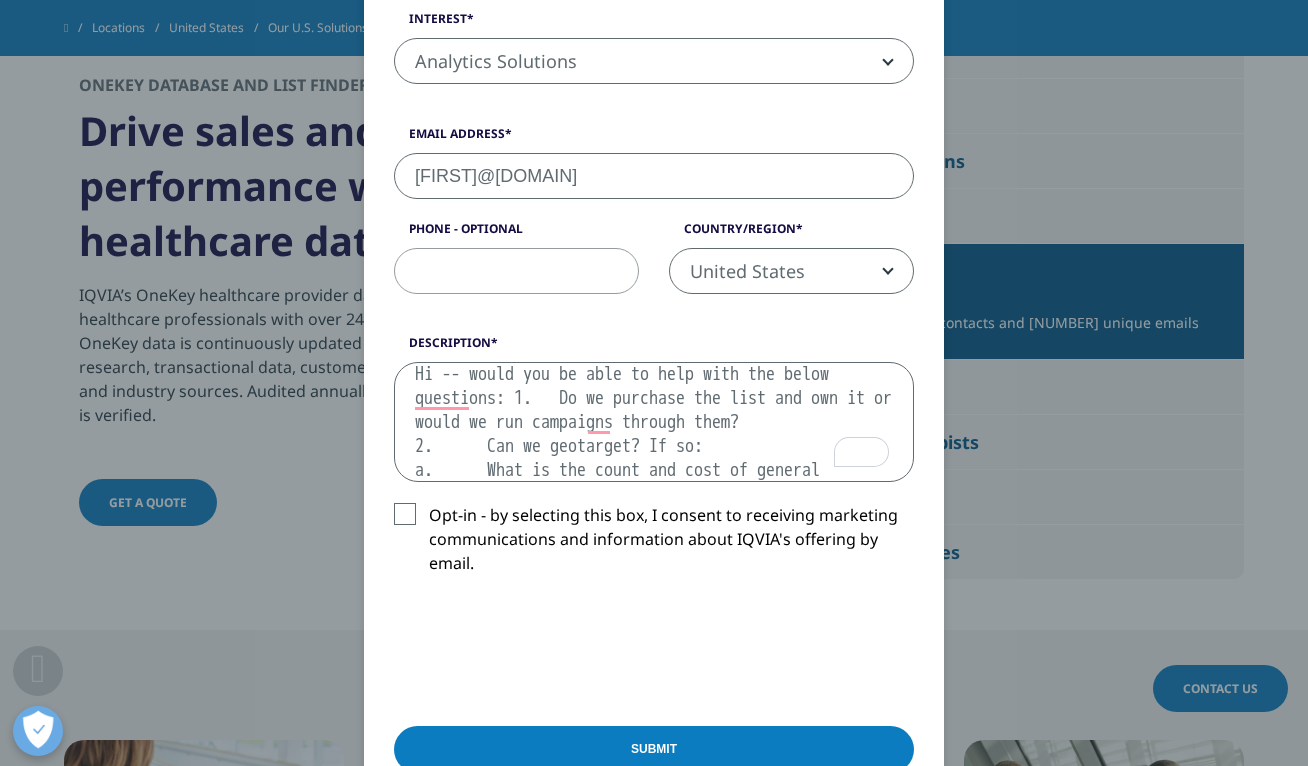 click on "Hi -- would you be able to help with the below questions: 1.	Do we purchase the list and own it or would we run campaigns through them?
2.	Can we geotarget? If so:
a.	What is the count and cost of general practice dentists in PA? If PA is too small we can add MD, DE, and NJ
b.	DO NOT want speciality dentists like Orthodontists, Oral Surgeons, etc.
c.	EXCLUDE dental hygenists from the list but see if they do have dental hygienist lists as well
3.	Can we target by degree? If so:
a.	What is the count and cost of Doctoral degree in Psychology and current licensure as a psychologist (LPC, LCSW, or Certified School Psychologist also considered) in PA? If PA is too small then we can expand to MD, DE and NJ." at bounding box center [654, 422] 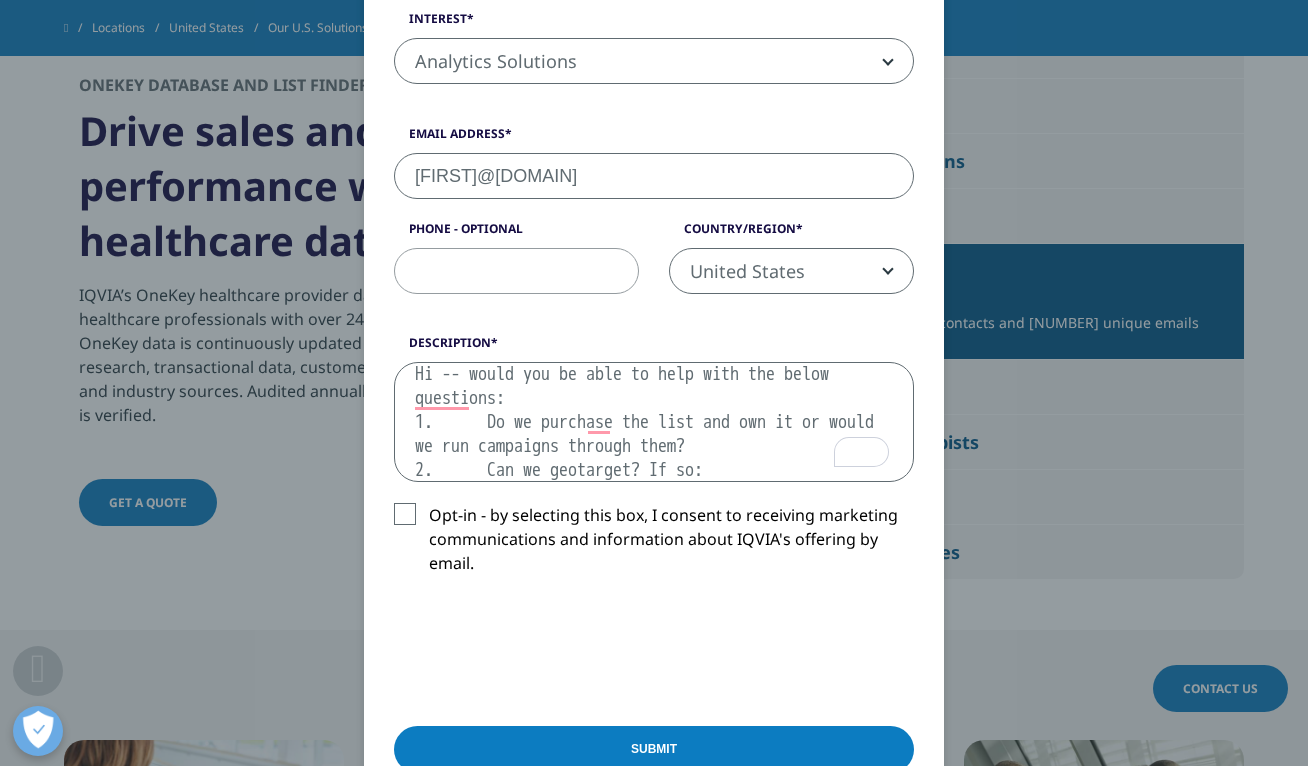 scroll, scrollTop: 59, scrollLeft: 0, axis: vertical 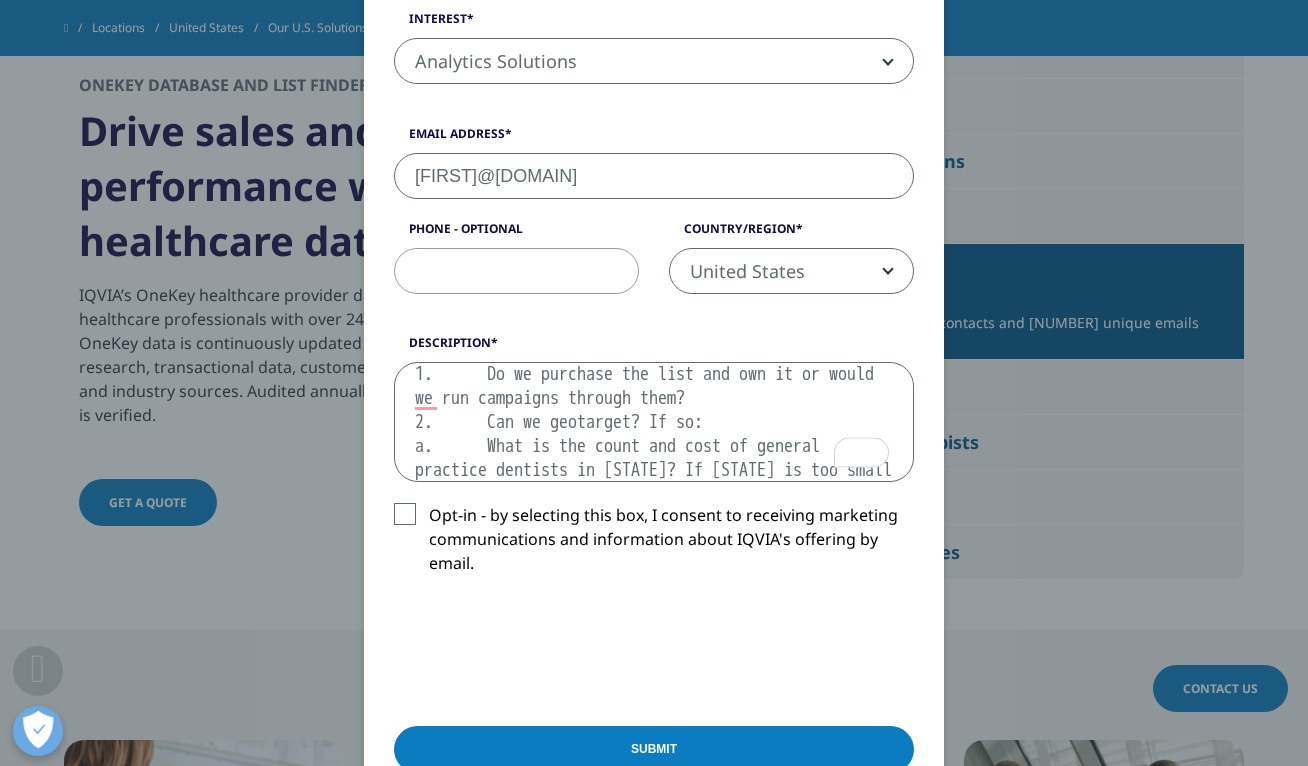 click on "Hi -- would you be able to help with the below questions:
1.	Do we purchase the list and own it or would we run campaigns through them?
2.	Can we geotarget? If so:
a.	What is the count and cost of general practice dentists in PA? If PA is too small we can add MD, DE, and NJ
b.	DO NOT want speciality dentists like Orthodontists, Oral Surgeons, etc.
c.	EXCLUDE dental hygenists from the list but see if they do have dental hygienist lists as well
3.	Can we target by degree? If so:
a.	What is the count and cost of Doctoral degree in Psychology and current licensure as a psychologist (LPC, LCSW, or Certified School Psychologist also considered) in PA? If PA is too small then we can expand to MD, DE and NJ." at bounding box center [654, 422] 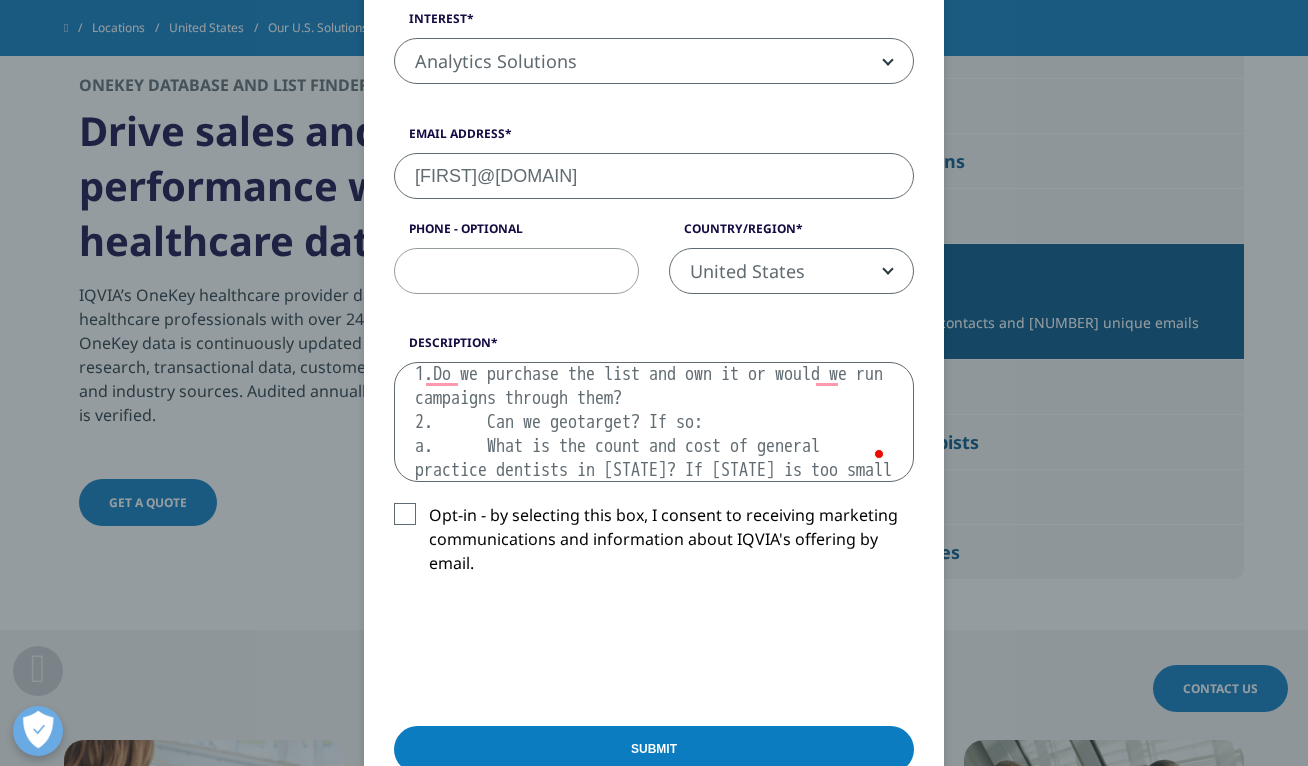 click on "Hi -- would you be able to help with the below questions:
1.Do we purchase the list and own it or would we run campaigns through them?
2.	Can we geotarget? If so:
a.	What is the count and cost of general practice dentists in PA? If PA is too small we can add MD, DE, and NJ
b.	DO NOT want speciality dentists like Orthodontists, Oral Surgeons, etc.
c.	EXCLUDE dental hygenists from the list but see if they do have dental hygienist lists as well
3.	Can we target by degree? If so:
a.	What is the count and cost of Doctoral degree in Psychology and current licensure as a psychologist (LPC, LCSW, or Certified School Psychologist also considered) in PA? If PA is too small then we can expand to MD, DE and NJ." at bounding box center [654, 422] 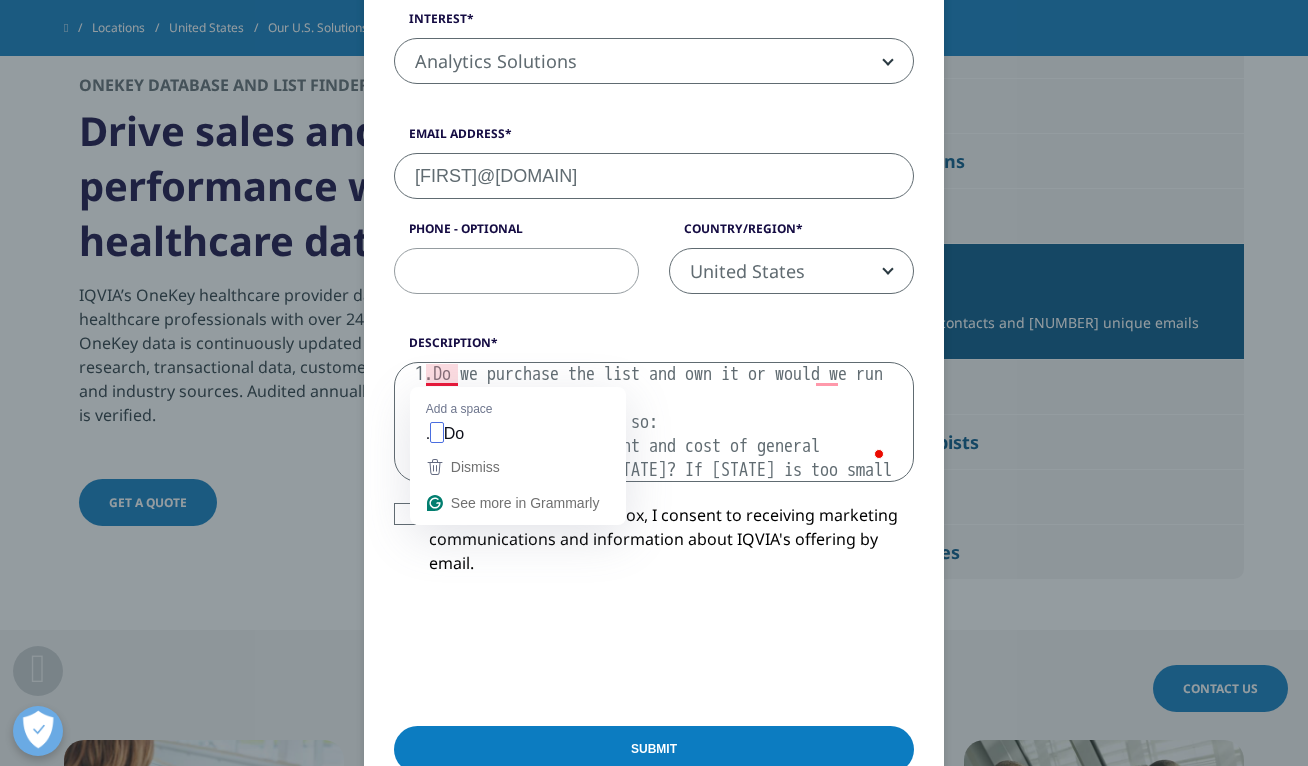 click on "Hi -- would you be able to help with the below questions:
1.Do we purchase the list and own it or would we run campaigns through them?
2. Can we geotarget? If so:
a.	What is the count and cost of general practice dentists in PA? If PA is too small we can add MD, DE, and NJ
b.	DO NOT want speciality dentists like Orthodontists, Oral Surgeons, etc.
c.	EXCLUDE dental hygenists from the list but see if they do have dental hygienist lists as well
3.	Can we target by degree? If so:
a.	What is the count and cost of Doctoral degree in Psychology and current licensure as a psychologist (LPC, LCSW, or Certified School Psychologist also considered) in PA? If PA is too small then we can expand to MD, DE and NJ." at bounding box center [654, 422] 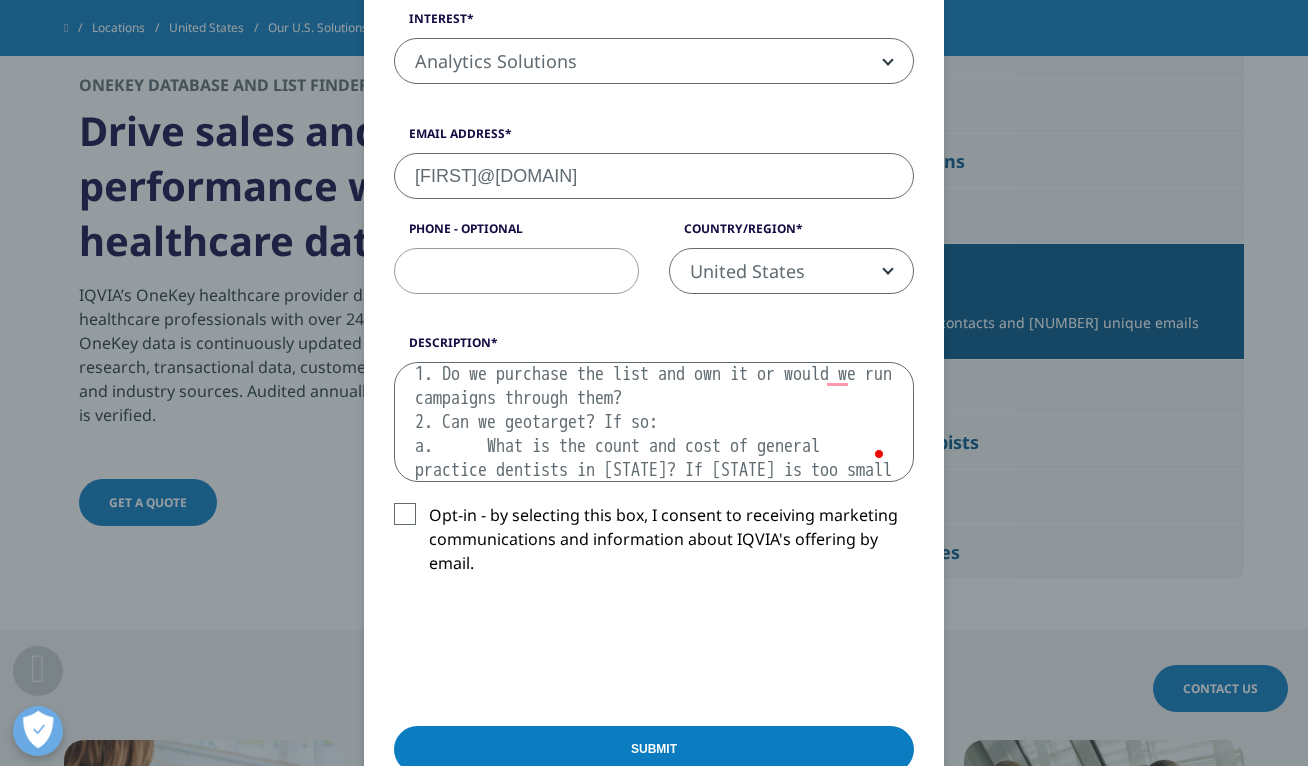 click on "Hi -- would you be able to help with the below questions:
1. Do we purchase the list and own it or would we run campaigns through them?
2. Can we geotarget? If so:
a.	What is the count and cost of general practice dentists in PA? If PA is too small we can add MD, DE, and NJ
b.	DO NOT want speciality dentists like Orthodontists, Oral Surgeons, etc.
c.	EXCLUDE dental hygenists from the list but see if they do have dental hygienist lists as well
3.	Can we target by degree? If so:
a.	What is the count and cost of Doctoral degree in Psychology and current licensure as a psychologist (LPC, LCSW, or Certified School Psychologist also considered) in PA? If PA is too small then we can expand to MD, DE and NJ." at bounding box center [654, 422] 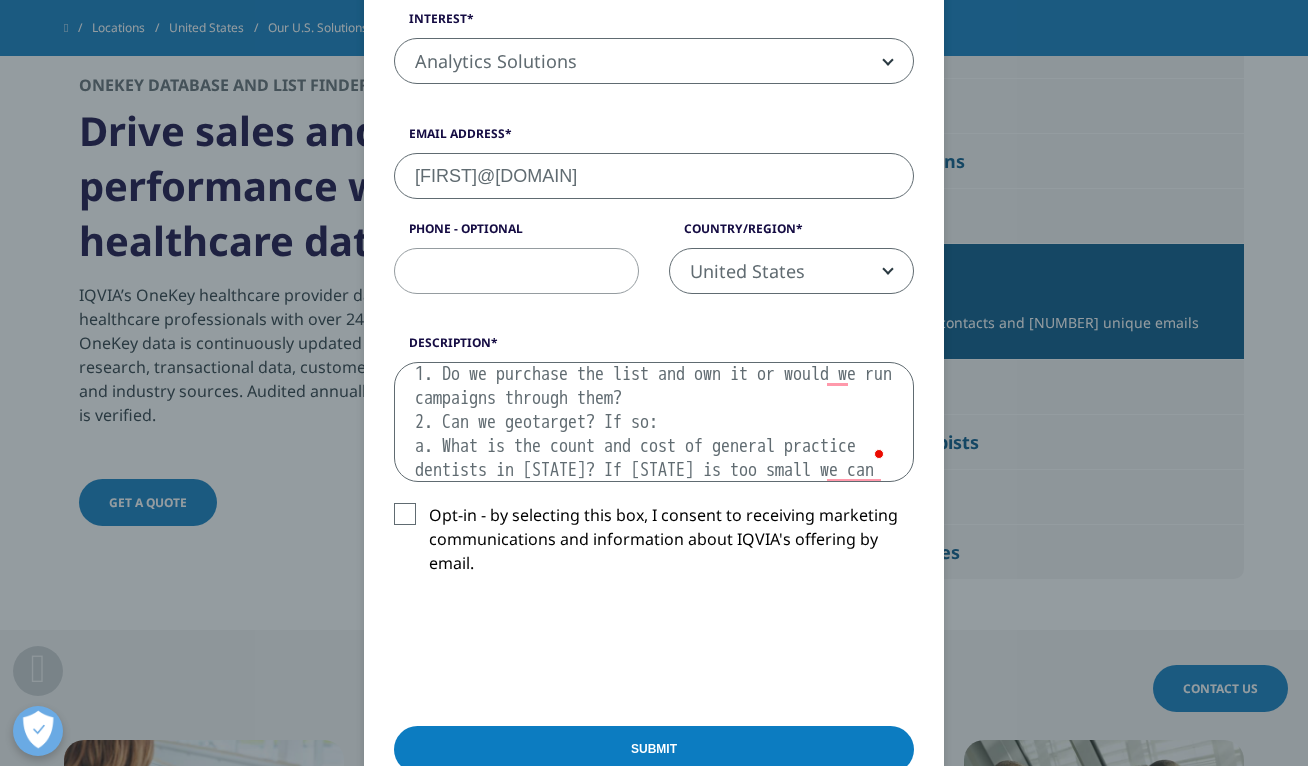 scroll, scrollTop: 651, scrollLeft: 0, axis: vertical 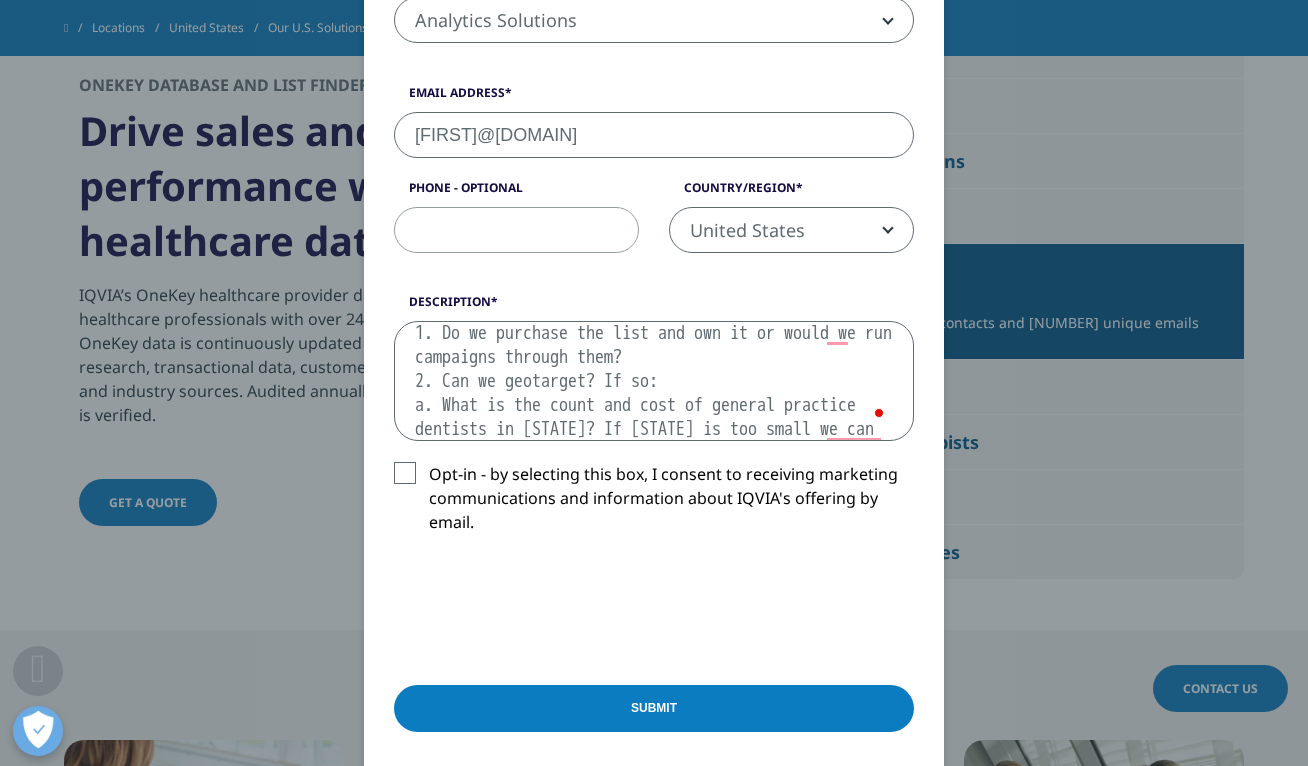 click on "Hi -- would you be able to help with the below questions:
1. Do we purchase the list and own it or would we run campaigns through them?
2. Can we geotarget? If so:
a. What is the count and cost of general practice dentists in PA? If PA is too small we can add MD, DE, and NJ
b.	DO NOT want speciality dentists like Orthodontists, Oral Surgeons, etc.
c.	EXCLUDE dental hygenists from the list but see if they do have dental hygienist lists as well
3.	Can we target by degree? If so:
a.	What is the count and cost of Doctoral degree in Psychology and current licensure as a psychologist (LPC, LCSW, or Certified School Psychologist also considered) in PA? If PA is too small then we can expand to MD, DE and NJ." at bounding box center [654, 381] 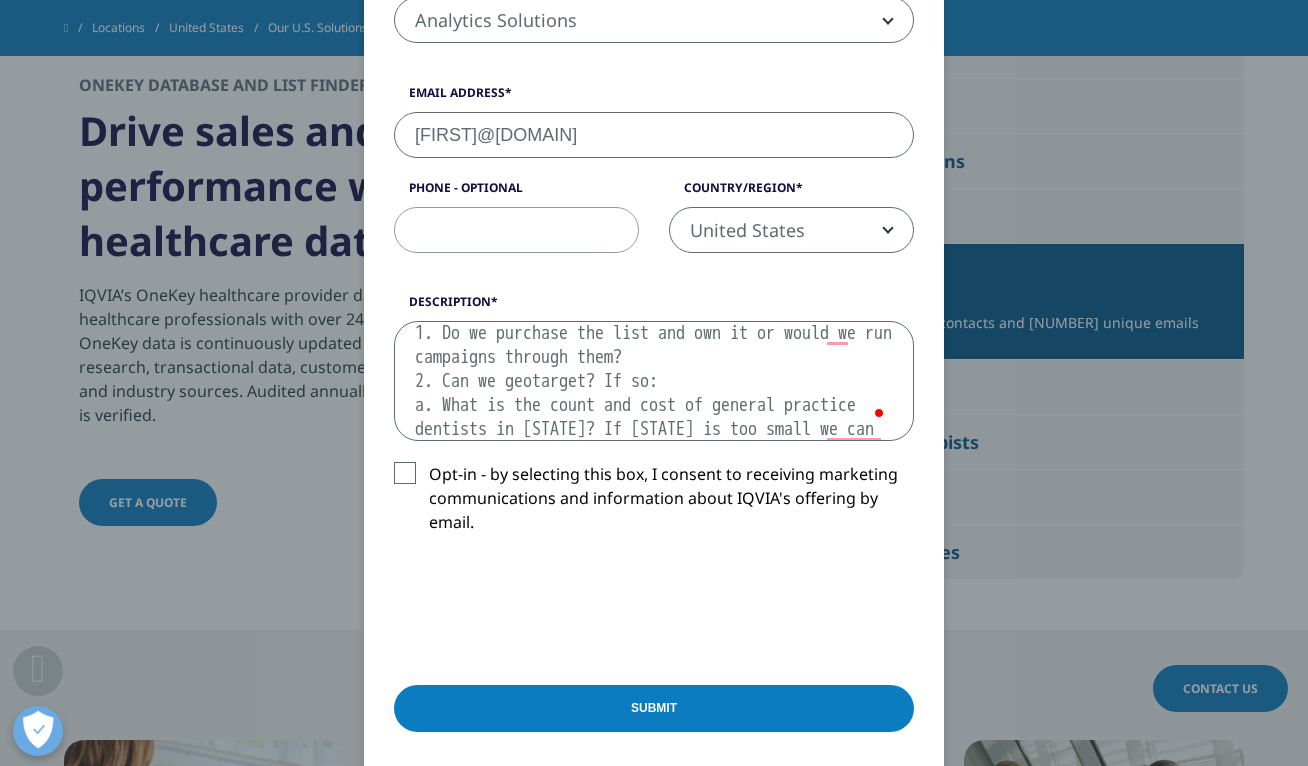click on "Hi -- would you be able to help with the below questions:
1. Do we purchase the list and own it or would we run campaigns through them?
2. Can we geotarget? If so:
a. What is the count and cost of general practice dentists in PA? If PA is too small we can add MD, DE, and NJ
b.	DO NOT want speciality dentists like Orthodontists, Oral Surgeons, etc.
c.	EXCLUDE dental hygenists from the list but see if they do have dental hygienist lists as well
3.	Can we target by degree? If so:
a.	What is the count and cost of Doctoral degree in Psychology and current licensure as a psychologist (LPC, LCSW, or Certified School Psychologist also considered) in PA? If PA is too small then we can expand to MD, DE and NJ." at bounding box center [654, 381] 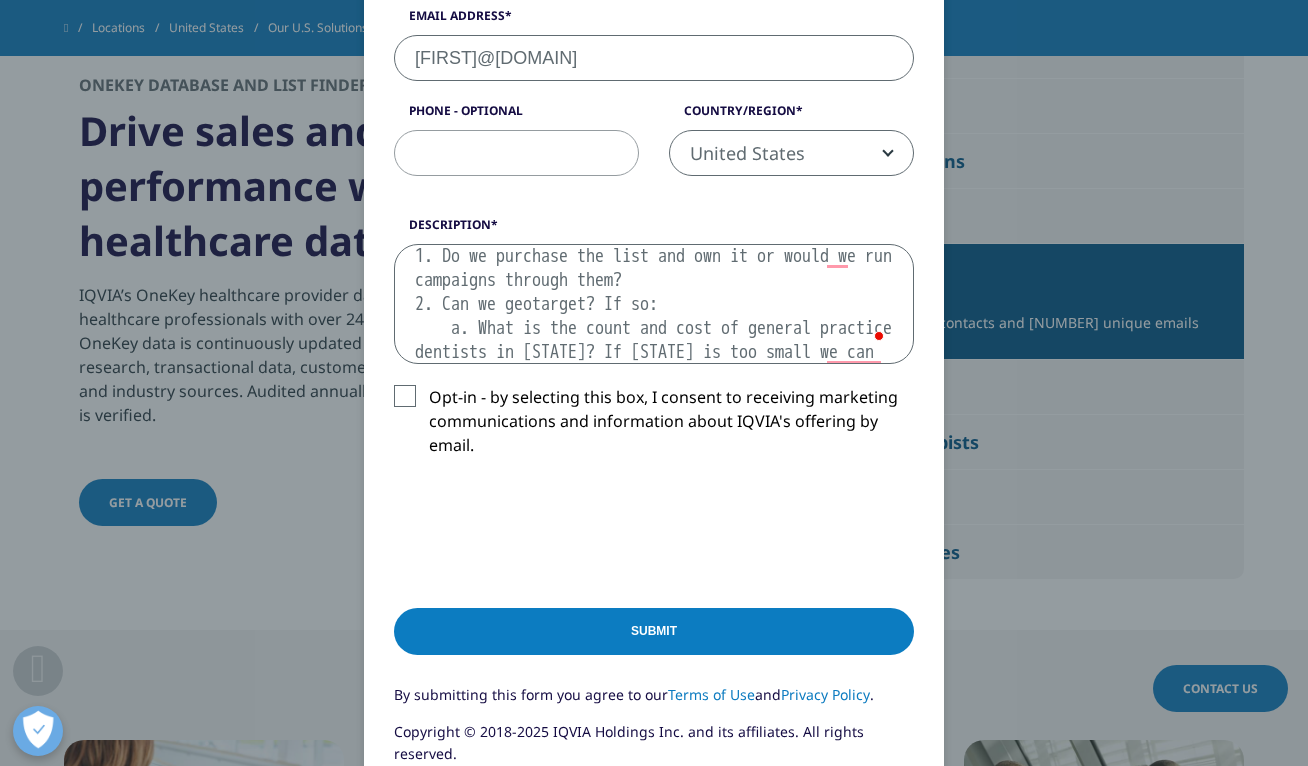 scroll, scrollTop: 733, scrollLeft: 0, axis: vertical 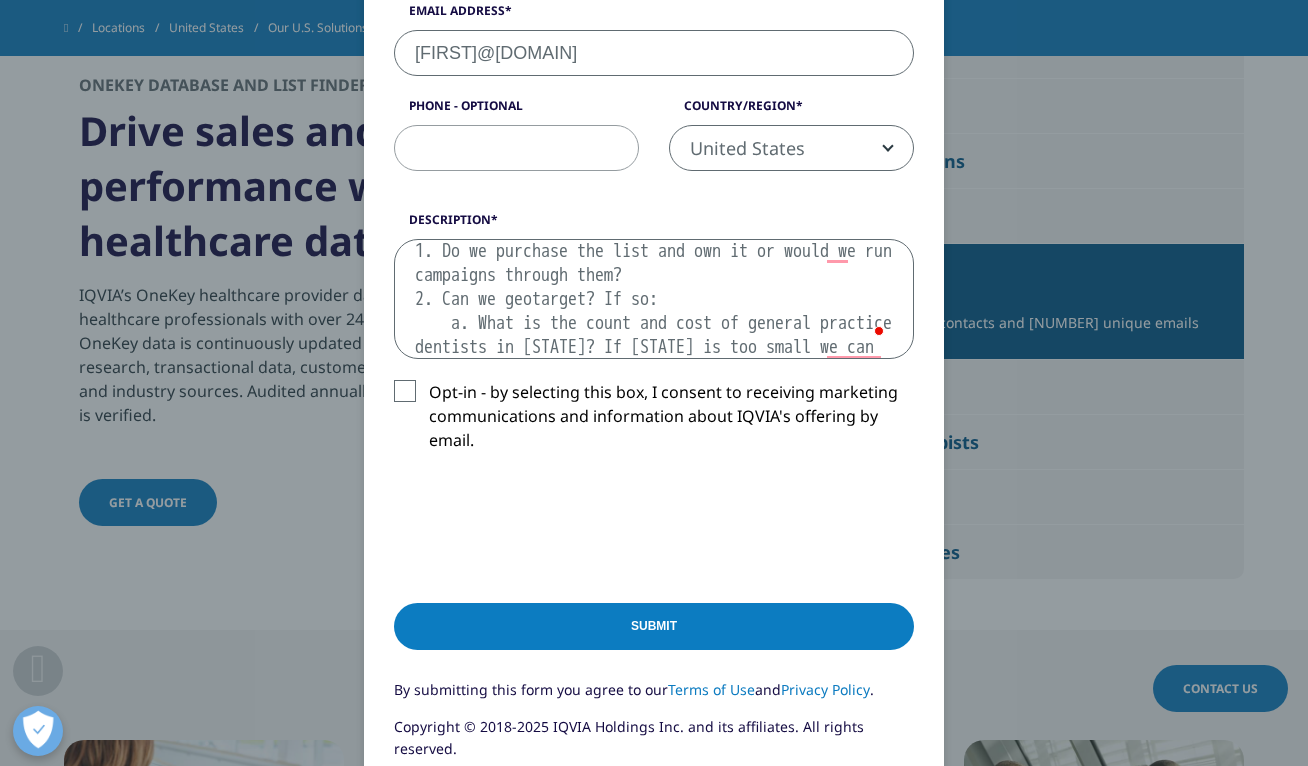 click on "Hi -- would you be able to help with the below questions:
1. Do we purchase the list and own it or would we run campaigns through them?
2. Can we geotarget? If so:
a. What is the count and cost of general practice dentists in PA? If PA is too small we can add MD, DE, and NJ
b.	DO NOT want speciality dentists like Orthodontists, Oral Surgeons, etc.
c.	EXCLUDE dental hygenists from the list but see if they do have dental hygienist lists as well
3.	Can we target by degree? If so:
a.	What is the count and cost of Doctoral degree in Psychology and current licensure as a psychologist (LPC, LCSW, or Certified School Psychologist also considered) in PA? If PA is too small then we can expand to MD, DE and NJ." at bounding box center [654, 299] 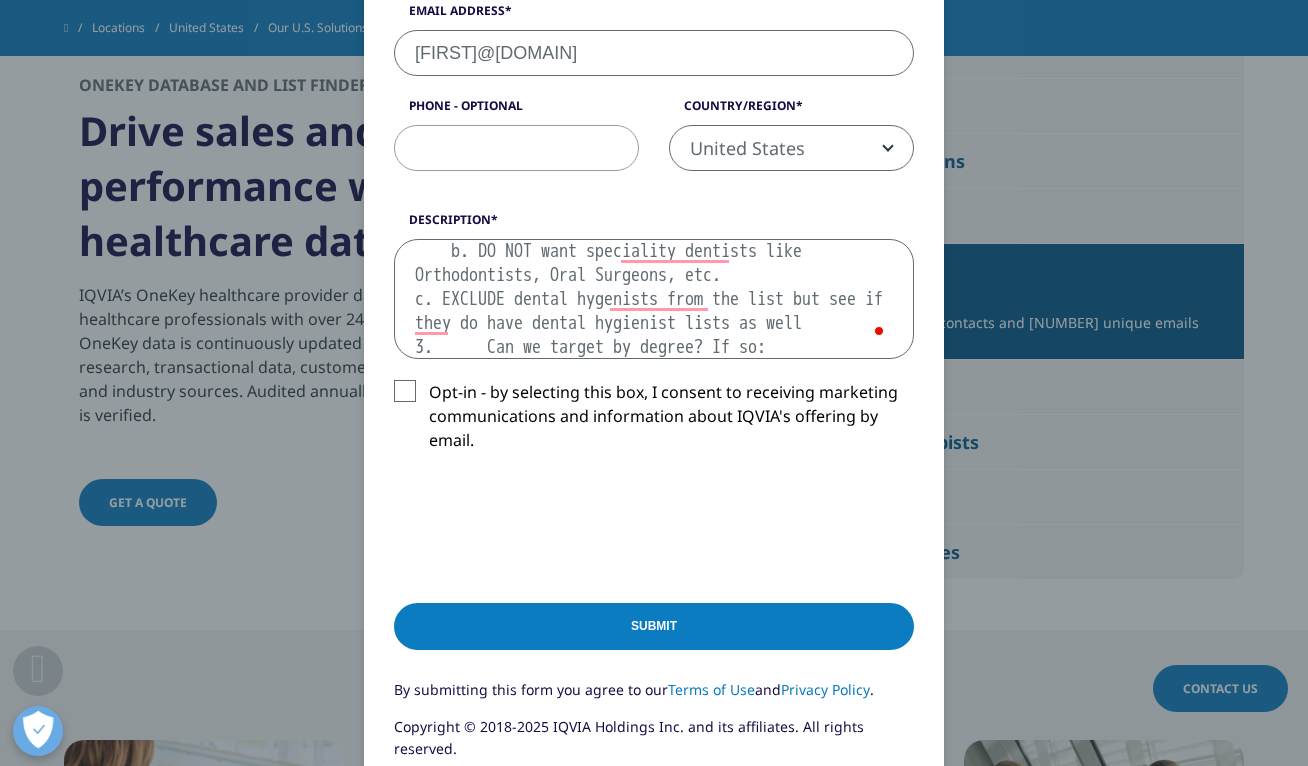 click on "Hi -- would you be able to help with the below questions:
1. Do we purchase the list and own it or would we run campaigns through them?
2. Can we geotarget? If so:
a. What is the count and cost of general practice dentists in PA? If PA is too small we can add MD, DE, and NJ
b. DO NOT want speciality dentists like Orthodontists, Oral Surgeons, etc.
c. EXCLUDE dental hygenists from the list but see if they do have dental hygienist lists as well
3.	Can we target by degree? If so:
a.	What is the count and cost of Doctoral degree in Psychology and current licensure as a psychologist (LPC, LCSW, or Certified School Psychologist also considered) in PA? If PA is too small then we can expand to MD, DE and NJ." at bounding box center [654, 299] 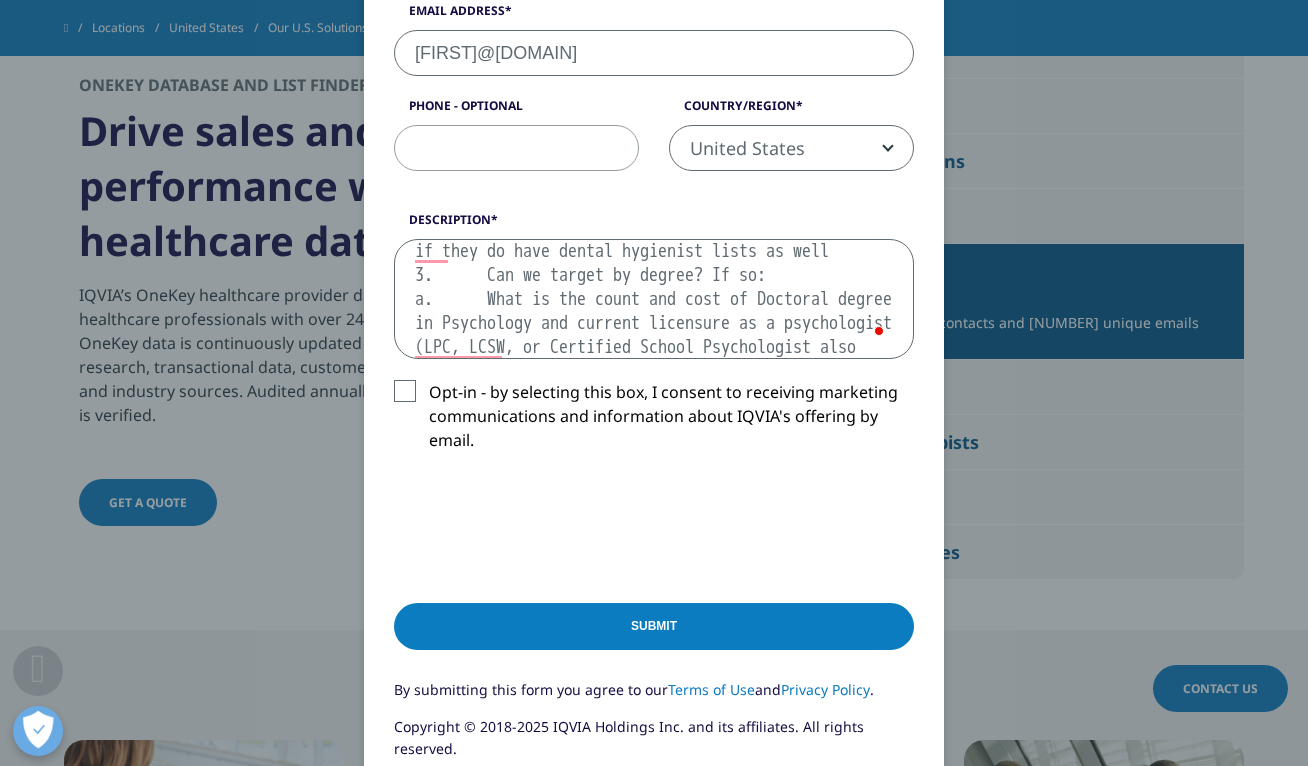 click on "Hi -- would you be able to help with the below questions:
1. Do we purchase the list and own it or would we run campaigns through them?
2. Can we geotarget? If so:
a. What is the count and cost of general practice dentists in PA? If PA is too small we can add MD, DE, and NJ
b. DO NOT want speciality dentists like Orthodontists, Oral Surgeons, etc.
c. EXCLUDE dental hygenists from the list but see if they do have dental hygienist lists as well
3.	Can we target by degree? If so:
a.	What is the count and cost of Doctoral degree in Psychology and current licensure as a psychologist (LPC, LCSW, or Certified School Psychologist also considered) in PA? If PA is too small then we can expand to MD, DE and NJ." at bounding box center [654, 299] 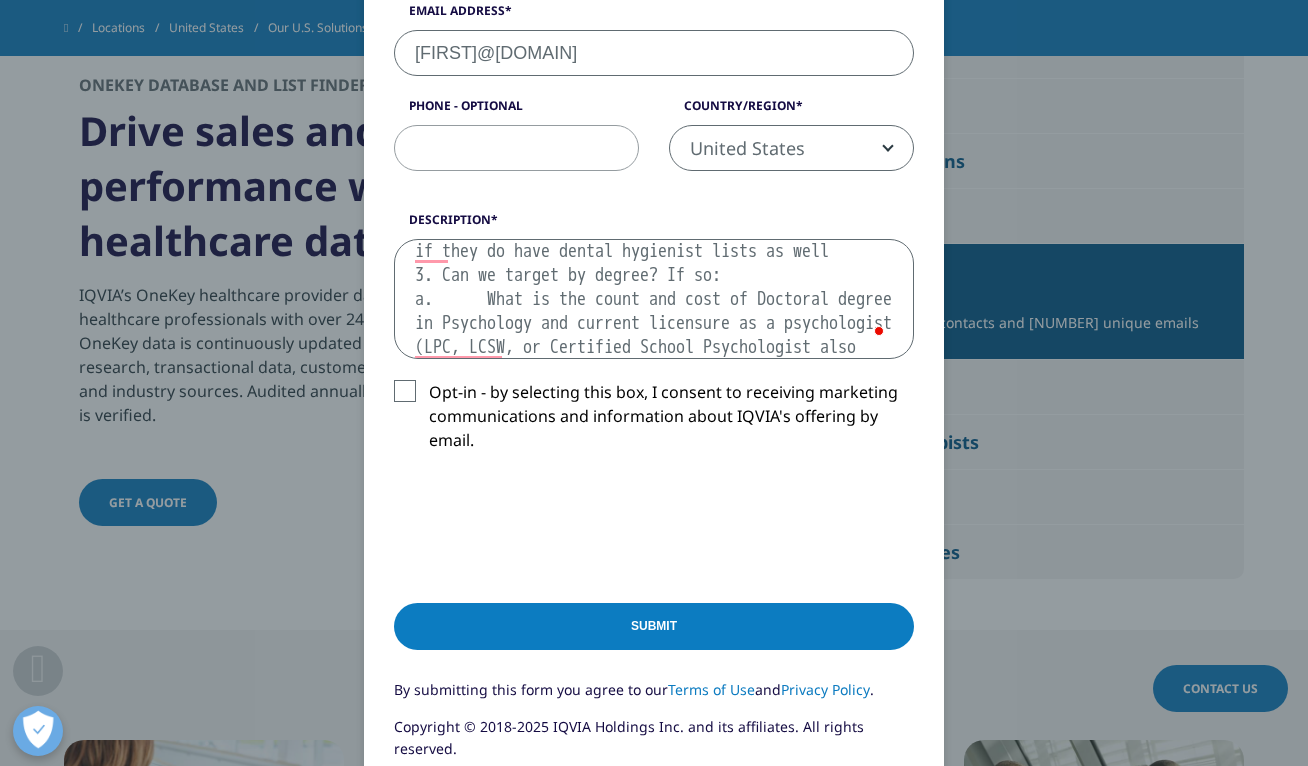 drag, startPoint x: 499, startPoint y: 320, endPoint x: 499, endPoint y: 289, distance: 31 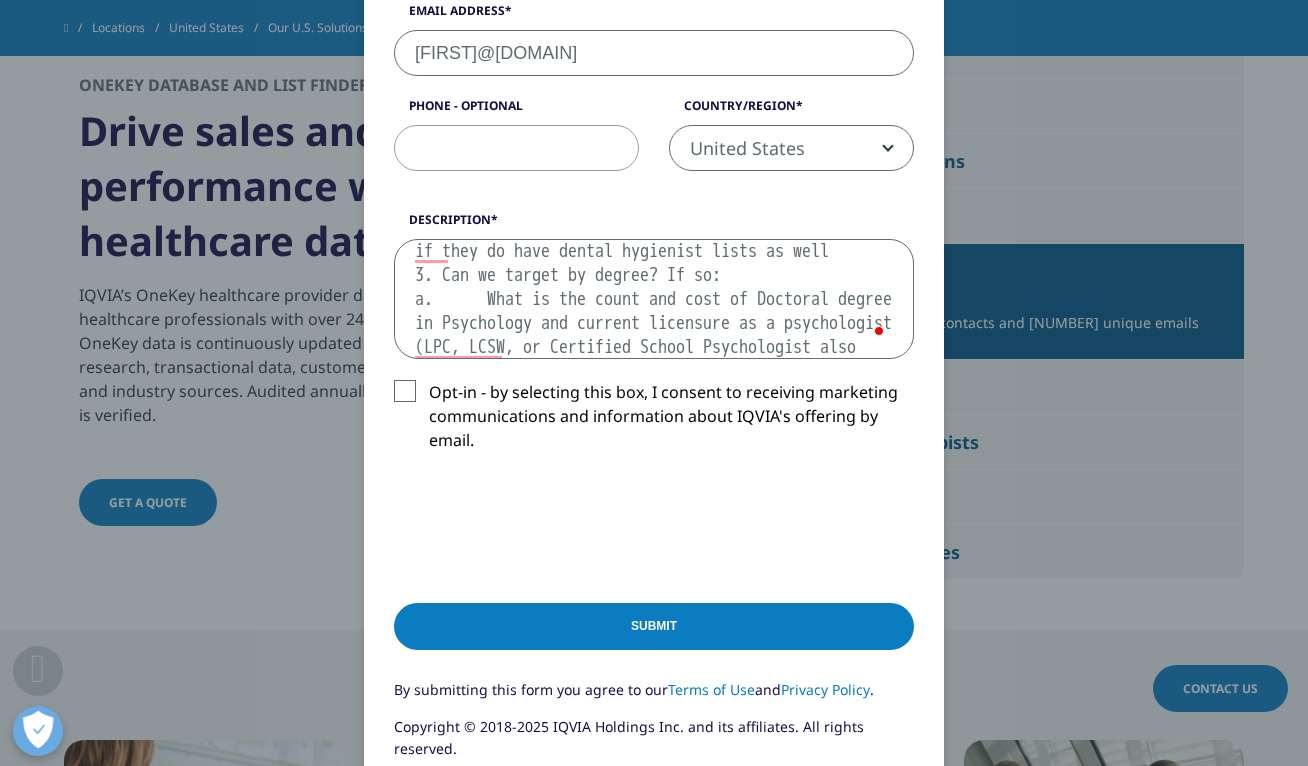 click on "Hi -- would you be able to help with the below questions:
1. Do we purchase the list and own it or would we run campaigns through them?
2. Can we geotarget? If so:
a. What is the count and cost of general practice dentists in PA? If PA is too small we can add MD, DE, and NJ
b. DO NOT want speciality dentists like Orthodontists, Oral Surgeons, etc.
c. EXCLUDE dental hygenists from the list but see if they do have dental hygienist lists as well
3. Can we target by degree? If so:
a.	What is the count and cost of Doctoral degree in Psychology and current licensure as a psychologist (LPC, LCSW, or Certified School Psychologist also considered) in PA? If PA is too small then we can expand to MD, DE and NJ." at bounding box center (654, 299) 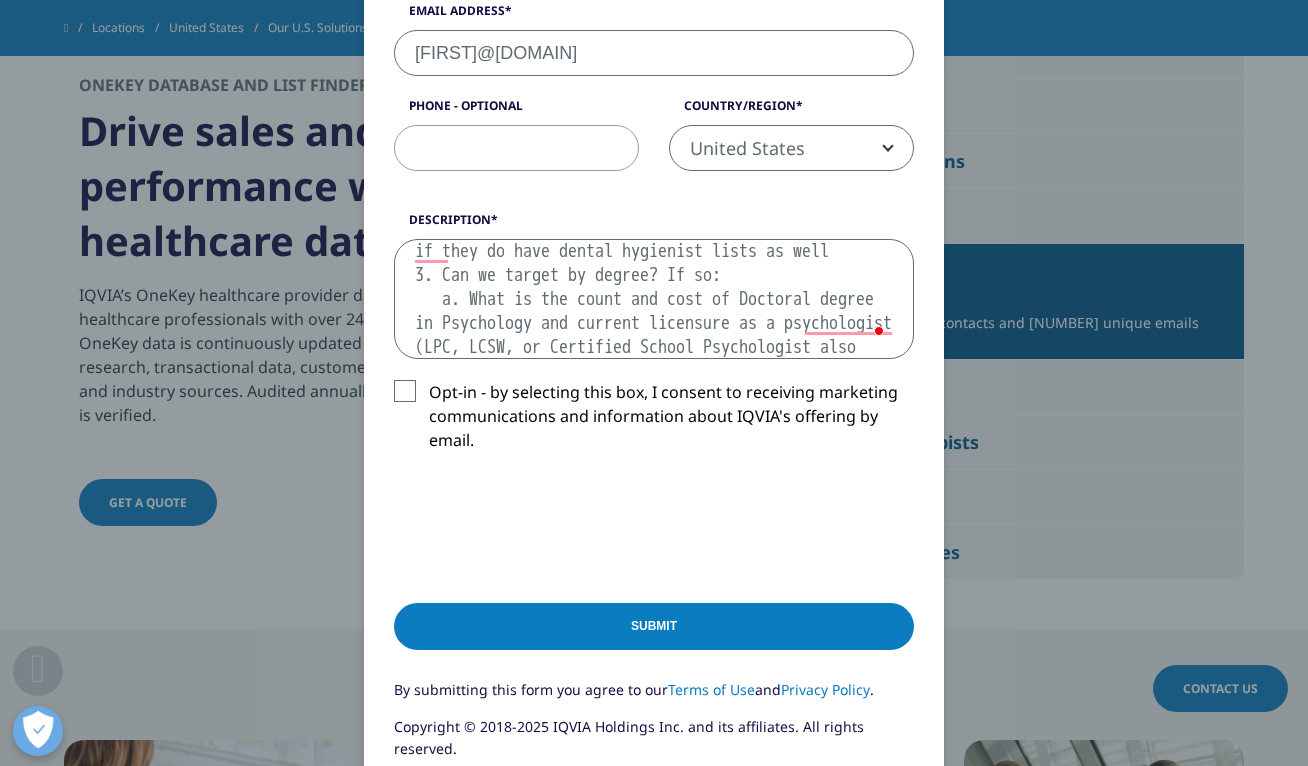 click on "Hi -- would you be able to help with the below questions:
1. Do we purchase the list and own it or would we run campaigns through them?
2. Can we geotarget? If so:
a. What is the count and cost of general practice dentists in PA? If PA is too small we can add MD, DE, and NJ
b. DO NOT want speciality dentists like Orthodontists, Oral Surgeons, etc.
c. EXCLUDE dental hygenists from the list but see if they do have dental hygienist lists as well
3. Can we target by degree? If so:
a. What is the count and cost of Doctoral degree in Psychology and current licensure as a psychologist (LPC, LCSW, or Certified School Psychologist also considered) in PA? If PA is too small then we can expand to MD, DE and NJ." at bounding box center (654, 299) 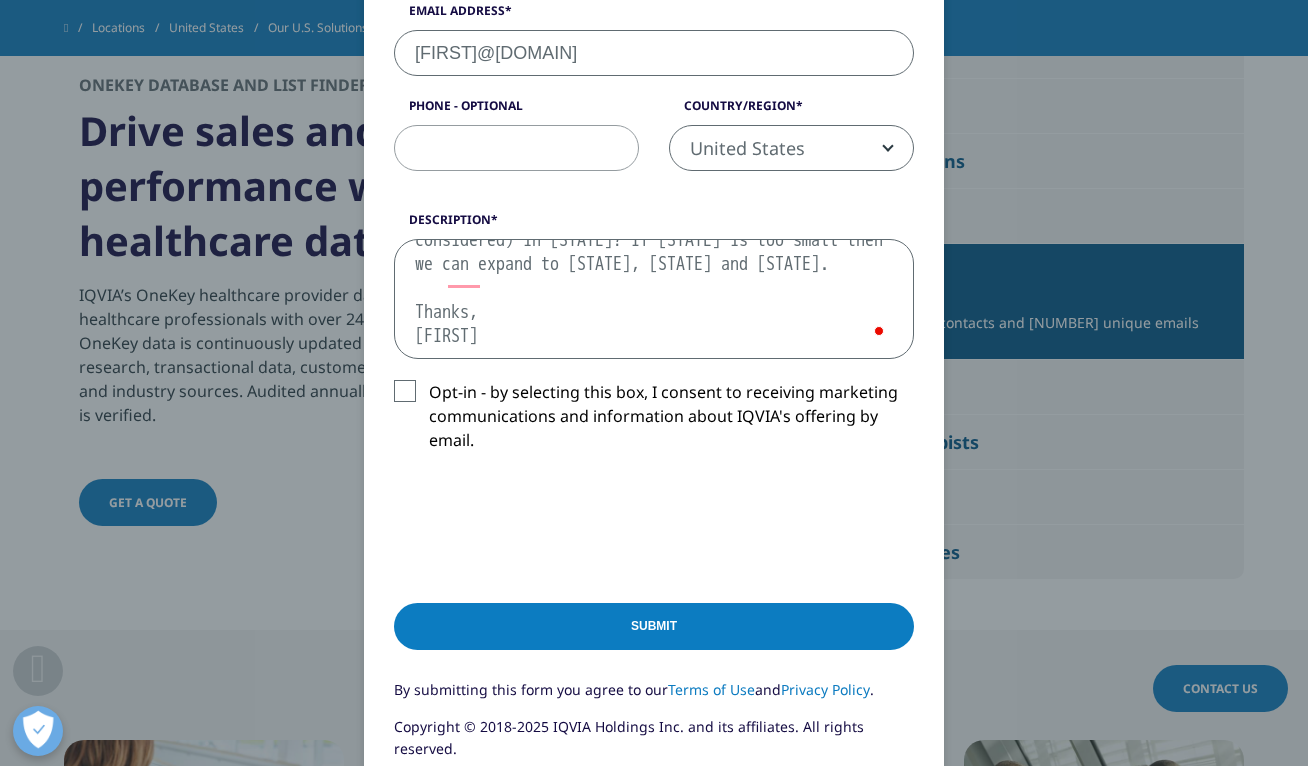 type on "Hi -- would you be able to help with the below questions:
1. Do we purchase the list and own it or would we run campaigns through them?
2. Can we geotarget? If so:
a. What is the count and cost of general practice dentists in PA? If PA is too small we can add MD, DE, and NJ
b. DO NOT want speciality dentists like Orthodontists, Oral Surgeons, etc.
c. EXCLUDE dental hygenists from the list but see if they do have dental hygienist lists as well
3. Can we target by degree? If so:
a. What is the count and cost of Doctoral degree in Psychology and current licensure as a psychologist (LPC, LCSW, or Certified School Psychologist also considered) in PA? If PA is too small then we can expand to MD, DE and NJ.
Thanks,
Sam" 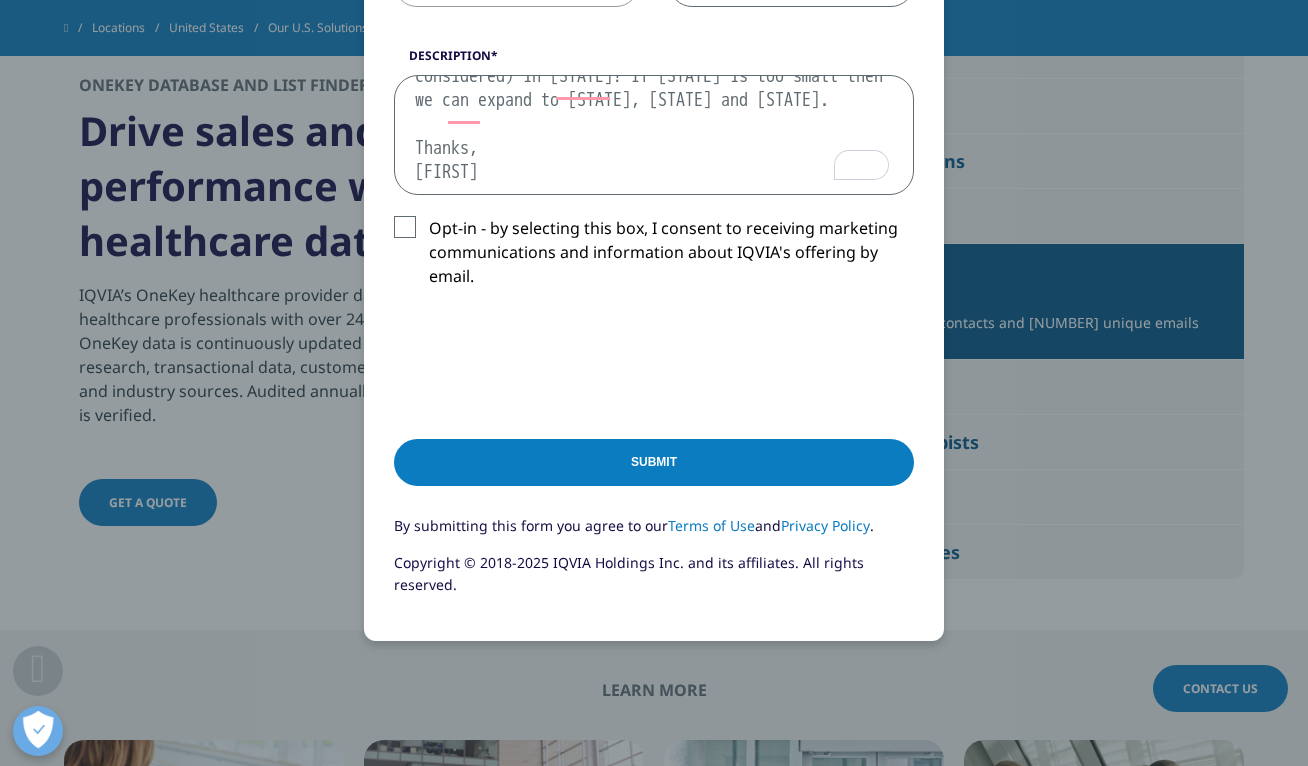 click on "Submit" at bounding box center (654, 462) 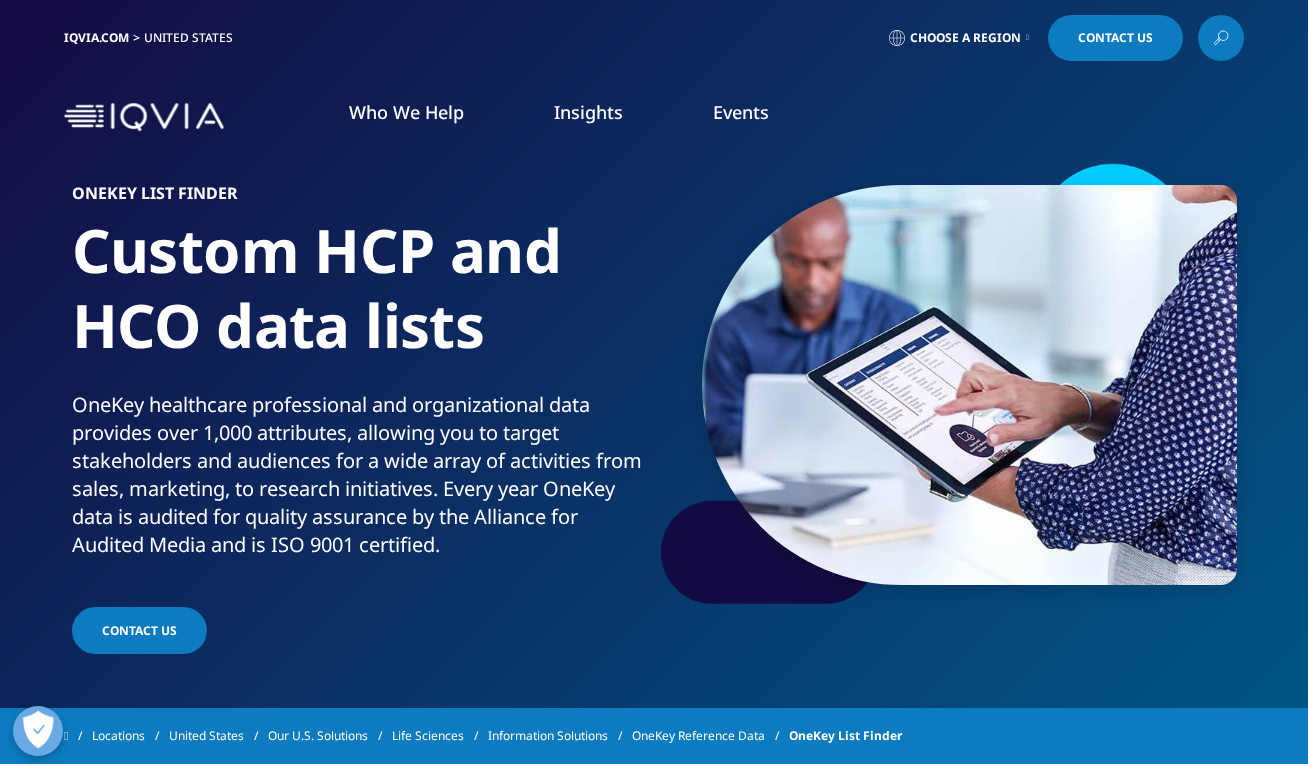 scroll, scrollTop: 0, scrollLeft: 0, axis: both 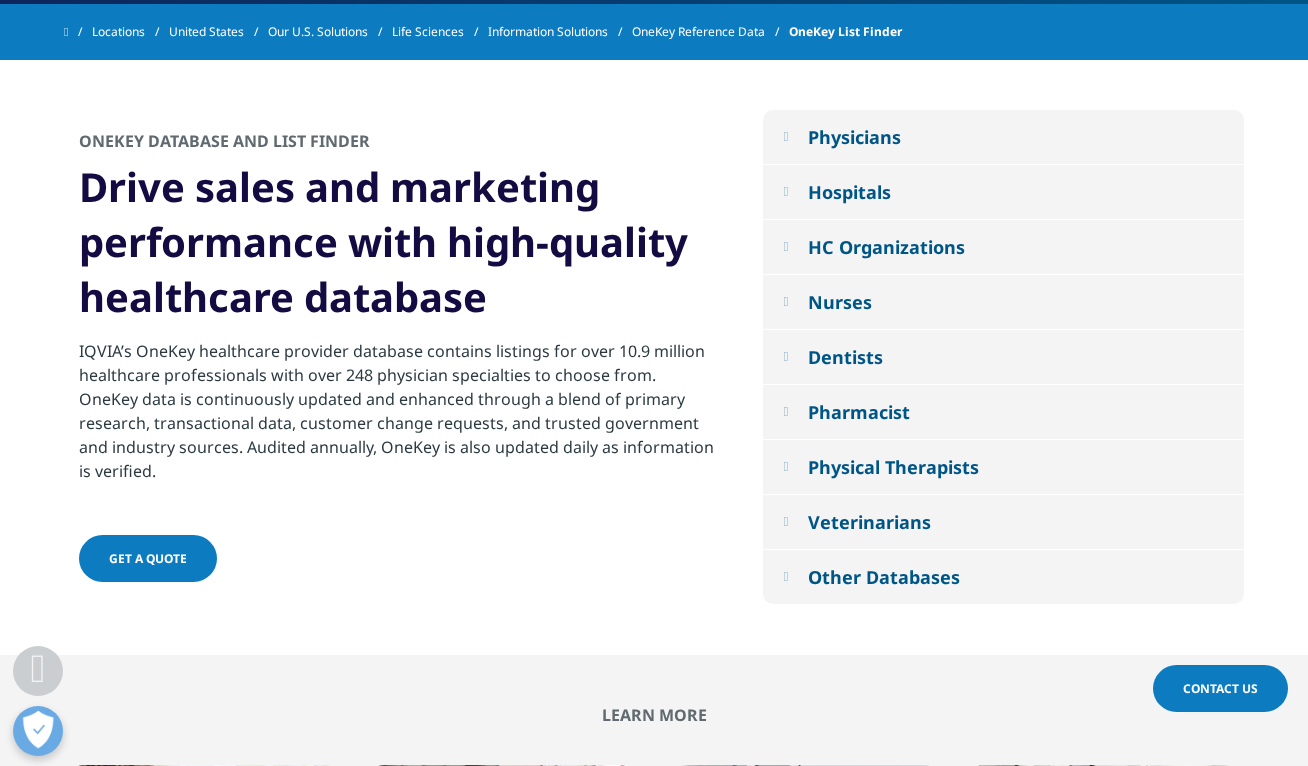 click at bounding box center [785, 246] 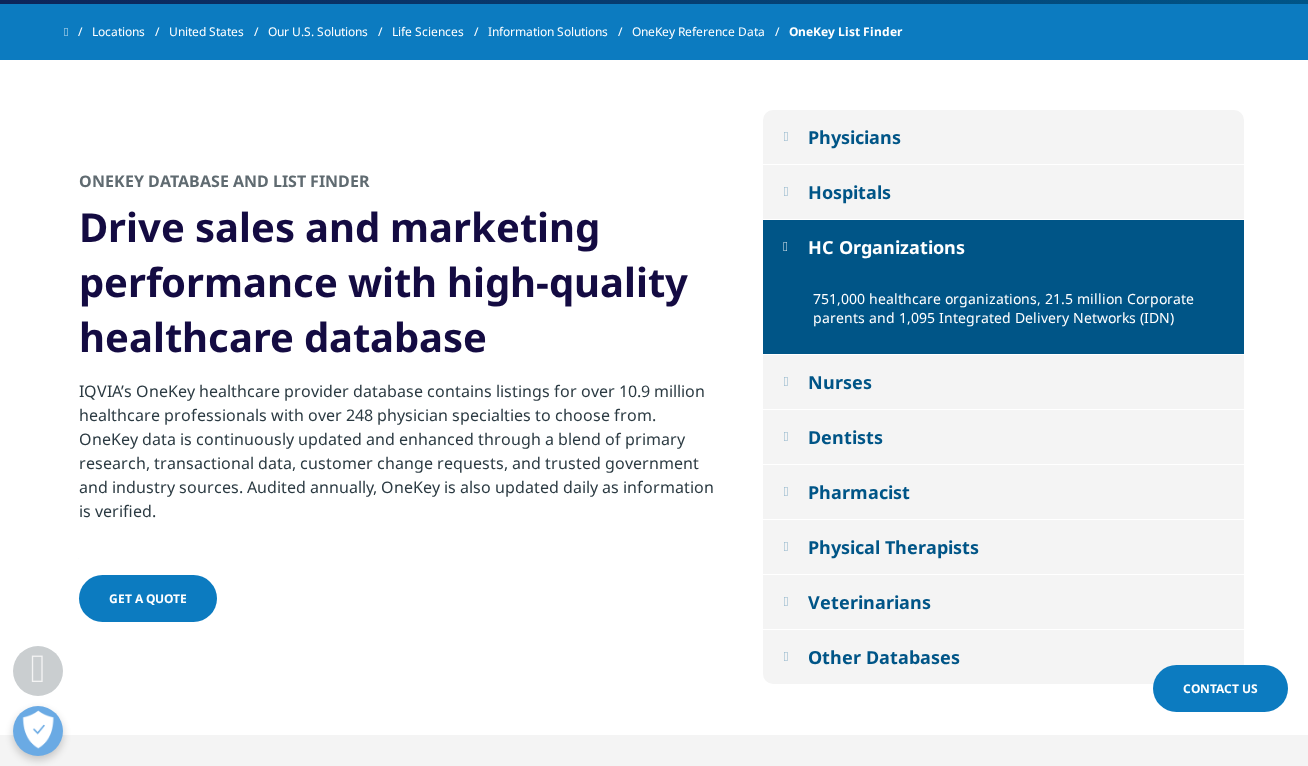 click at bounding box center [785, 246] 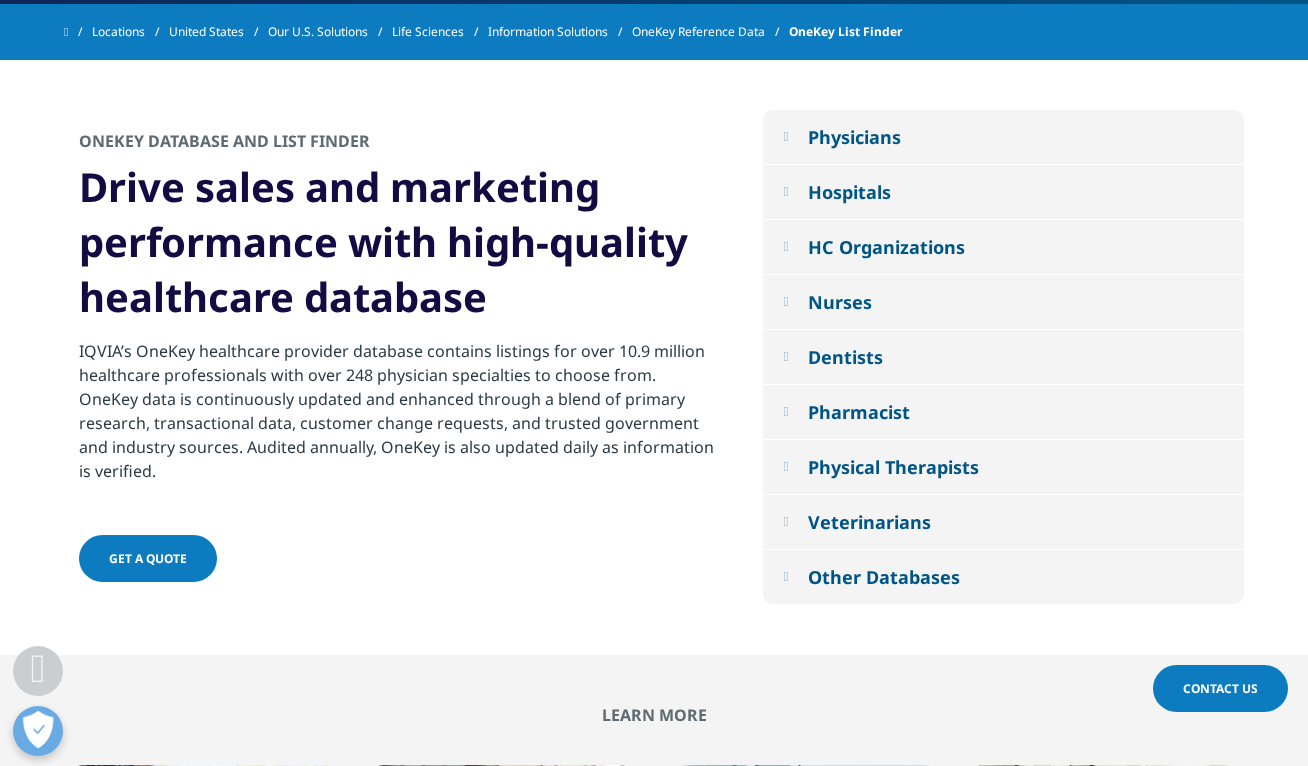 click on "Other Databases" at bounding box center (1003, 577) 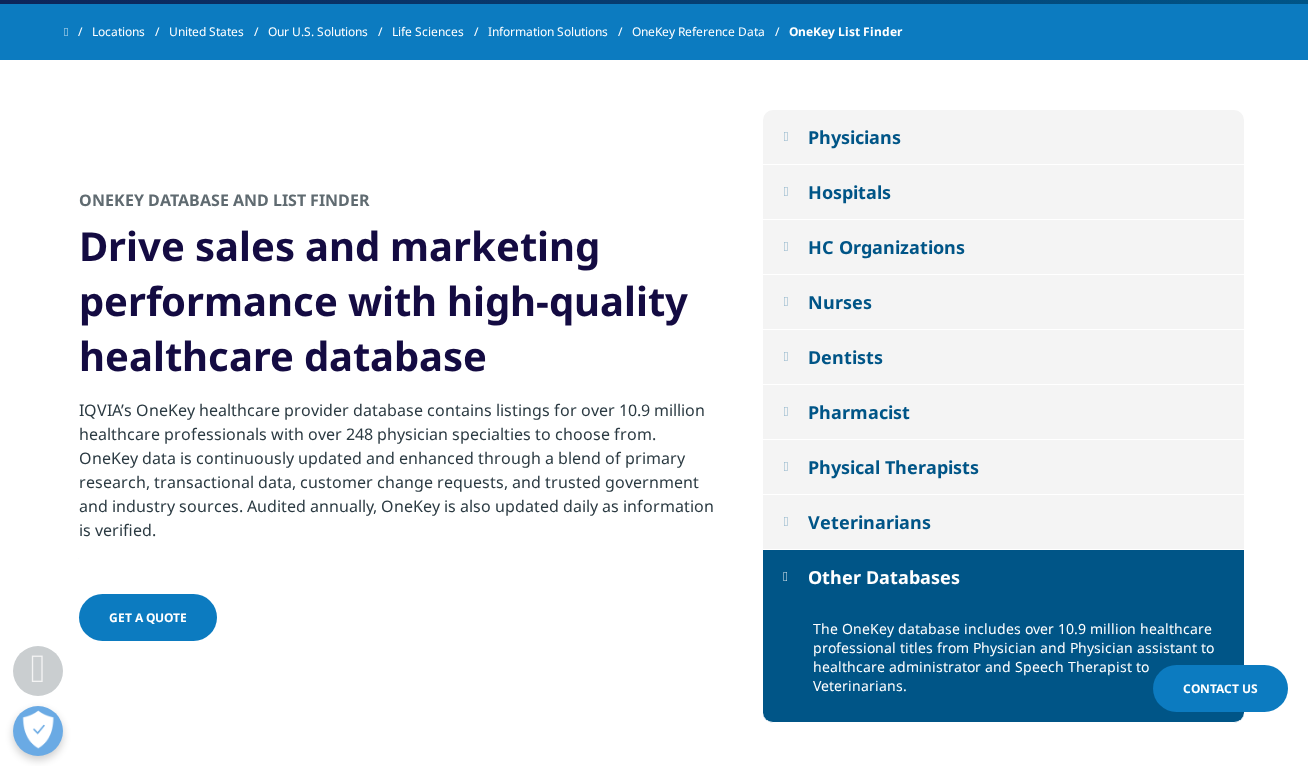 click on "Other Databases" at bounding box center [1003, 577] 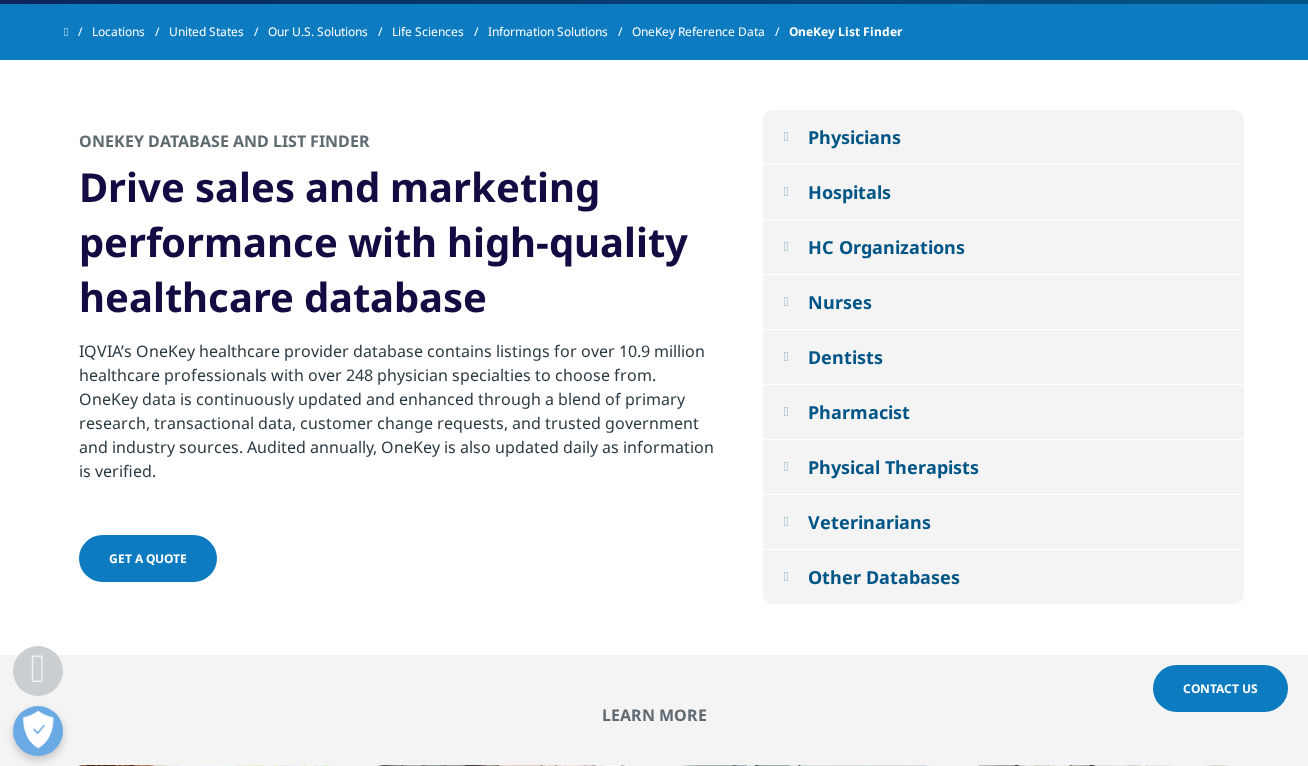 click at bounding box center (785, 356) 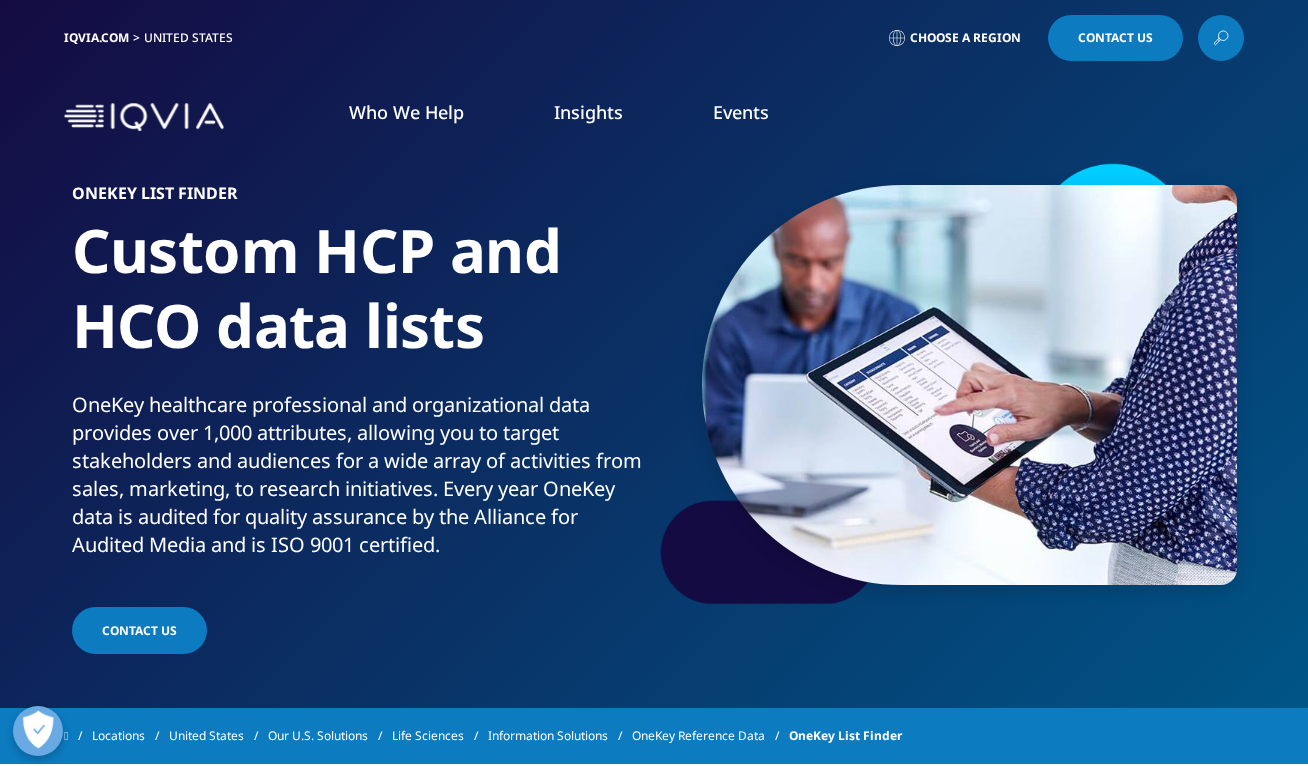 scroll, scrollTop: 0, scrollLeft: 0, axis: both 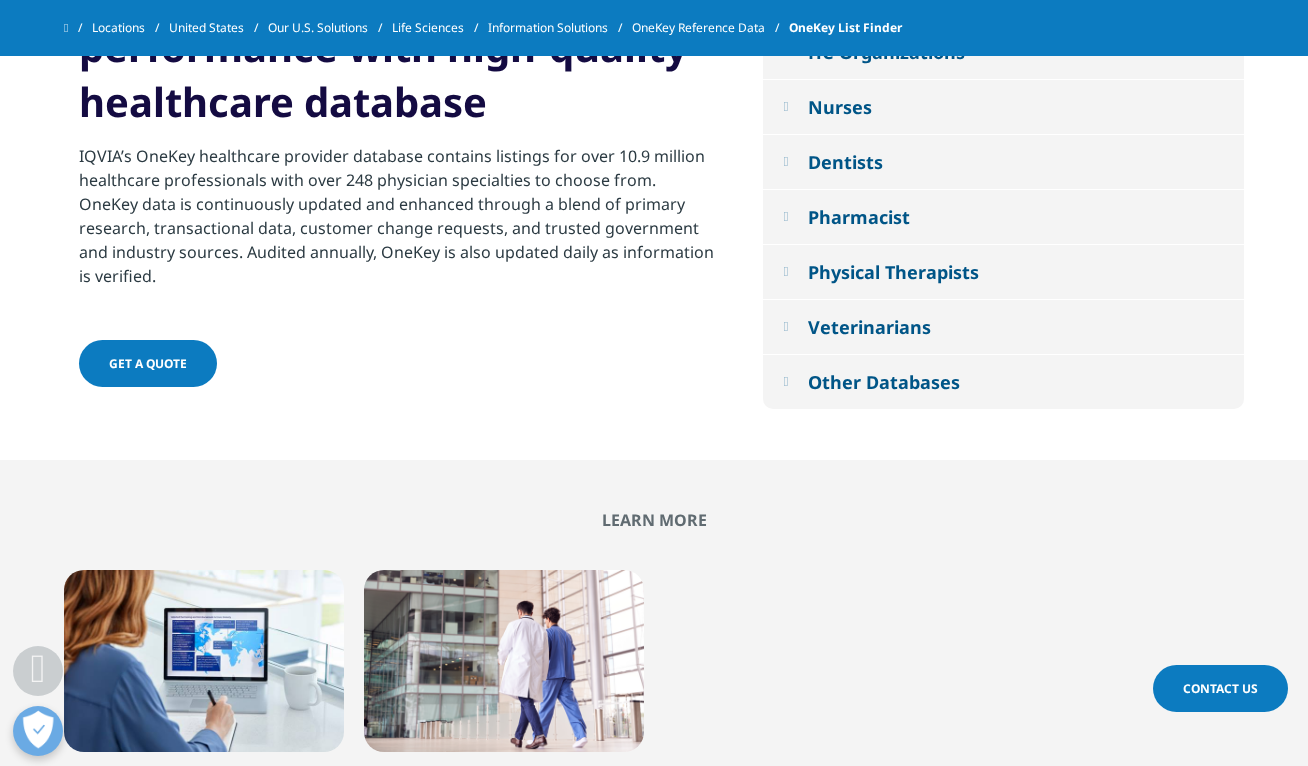 click on "Dentists" at bounding box center (845, 162) 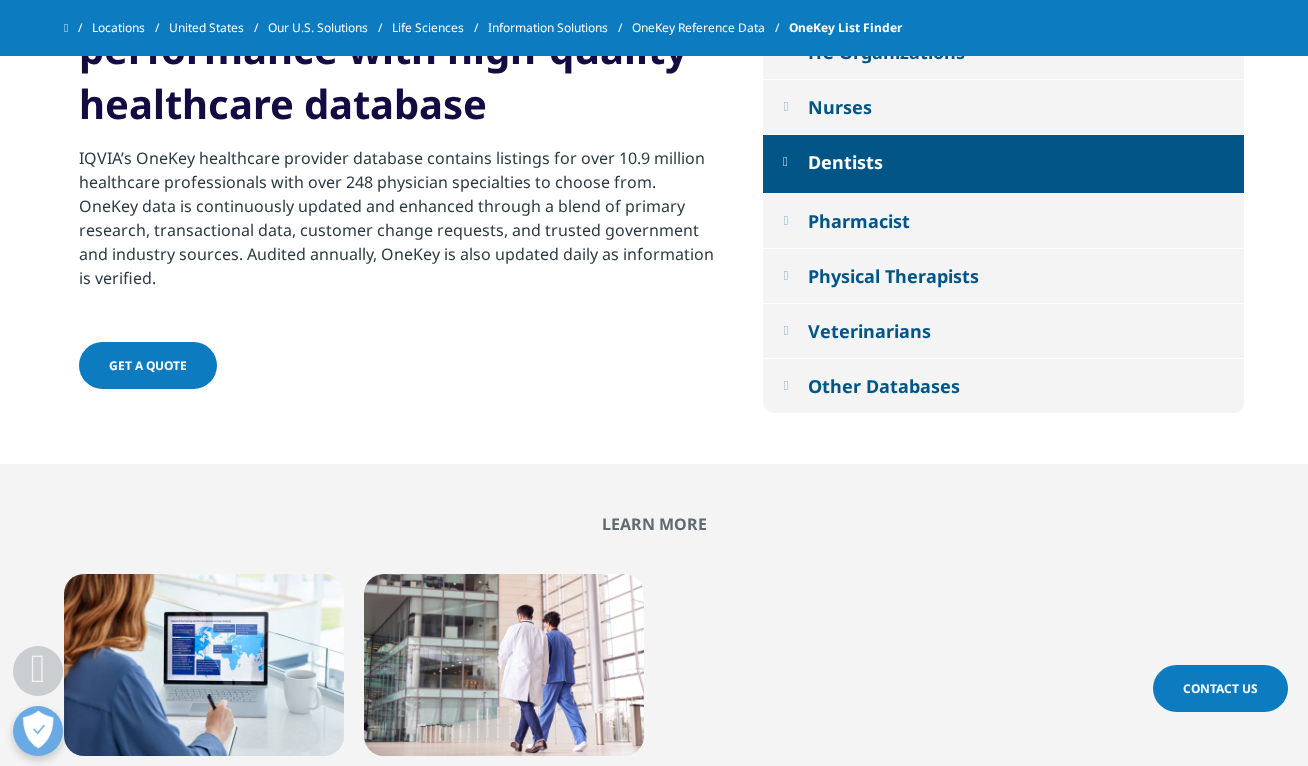 click on "Dentists" at bounding box center [845, 162] 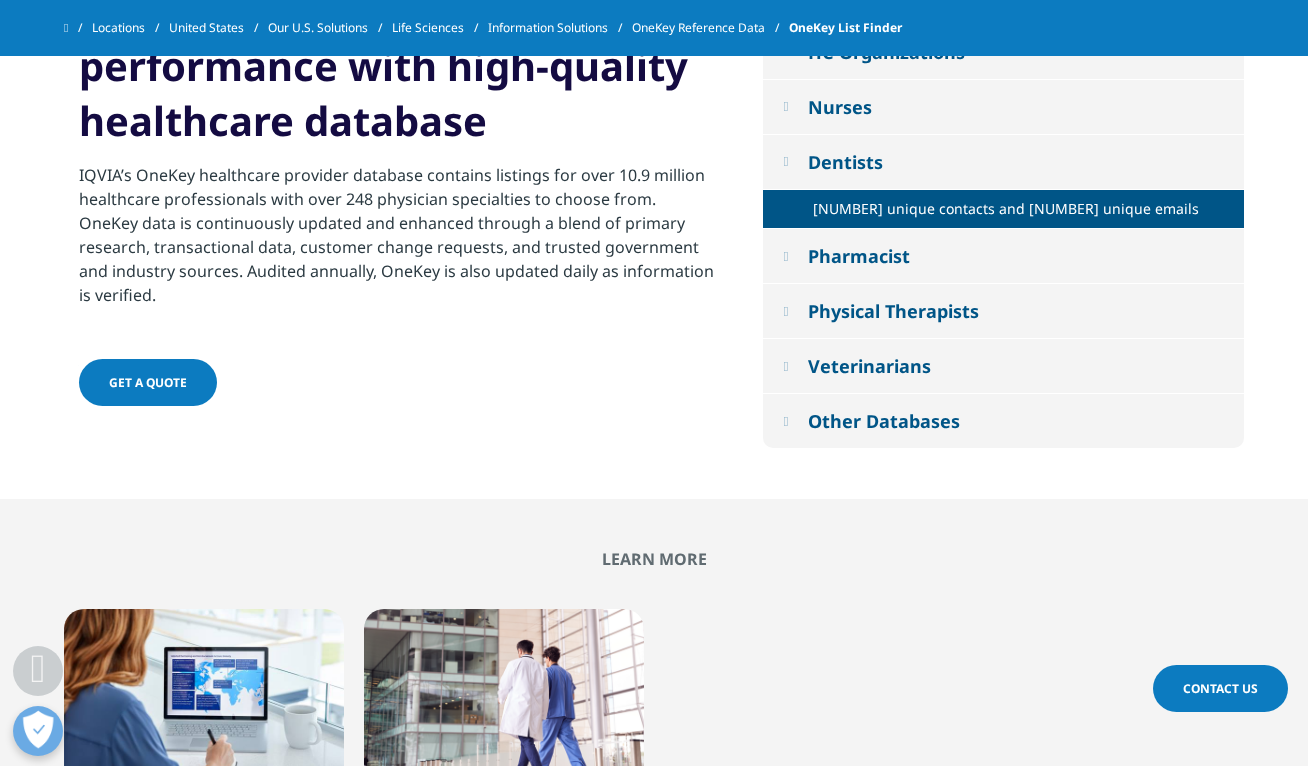 click on "Dentists" at bounding box center [845, 162] 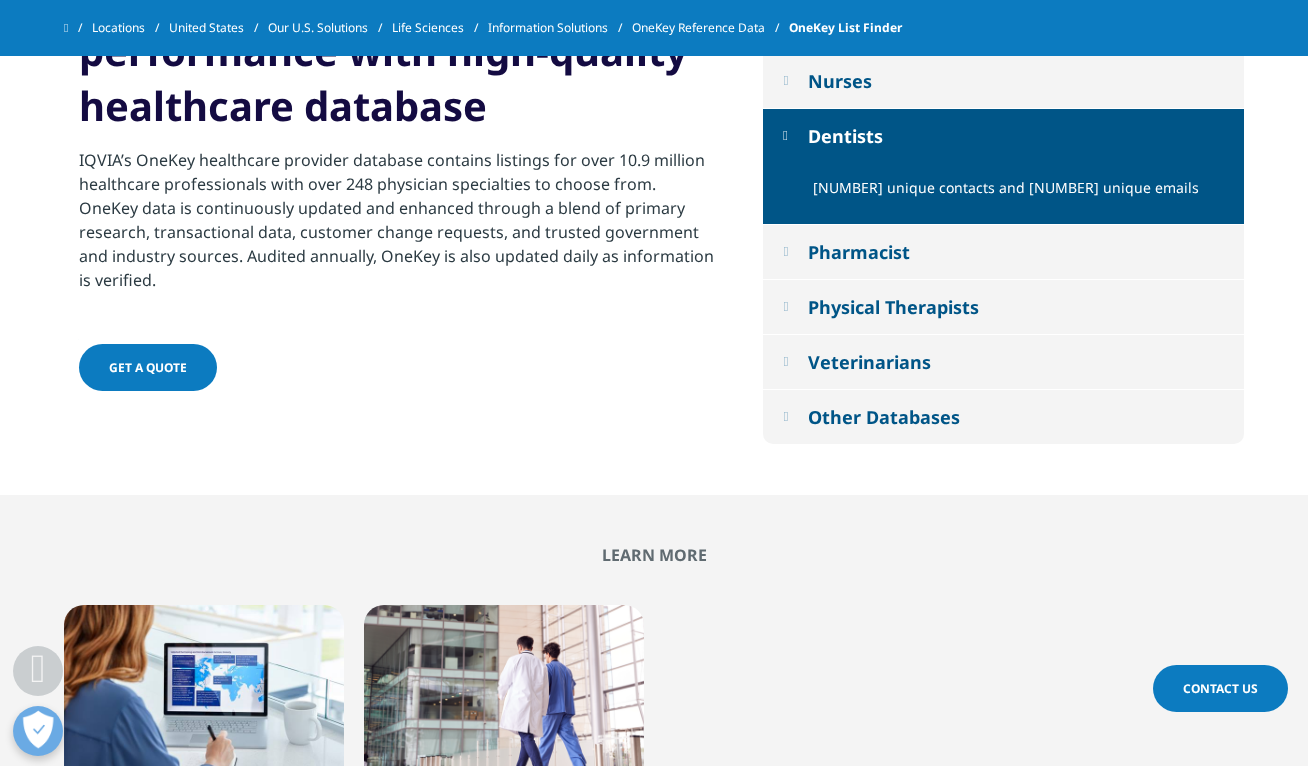 scroll, scrollTop: 714, scrollLeft: 0, axis: vertical 